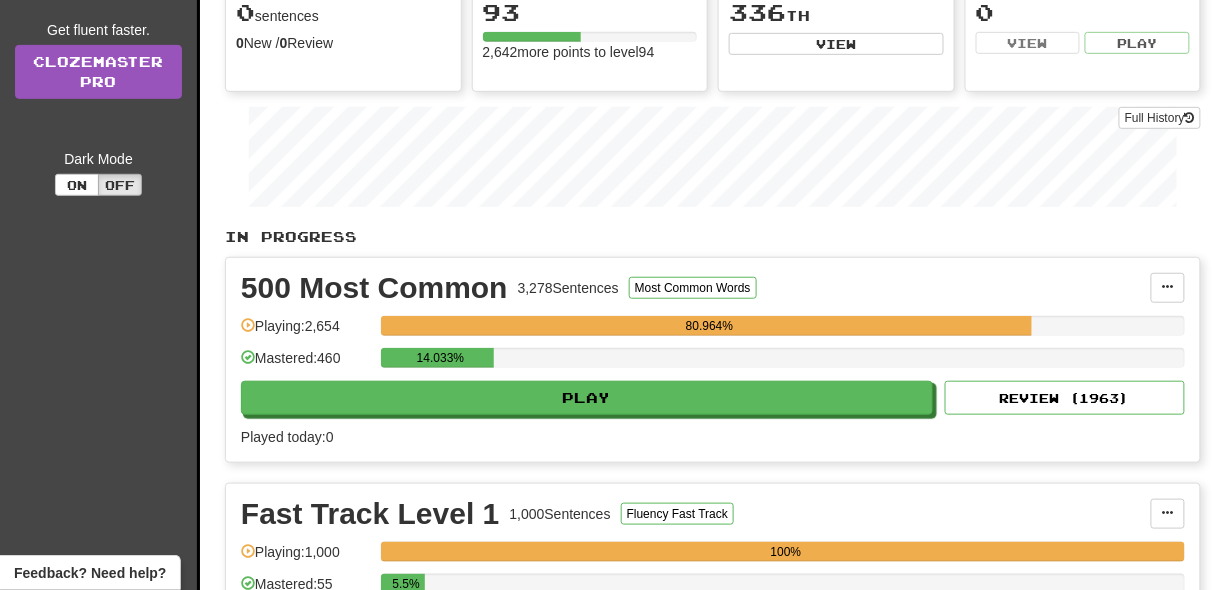 scroll, scrollTop: 240, scrollLeft: 0, axis: vertical 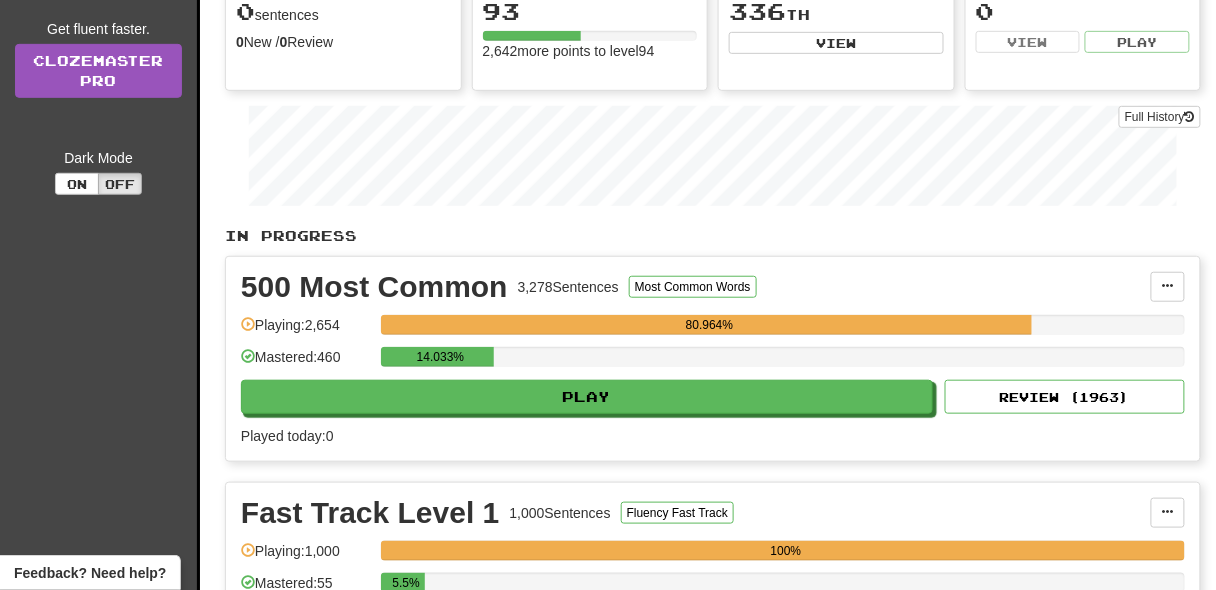 click on "Play Review ( 1963 )" at bounding box center [713, 397] 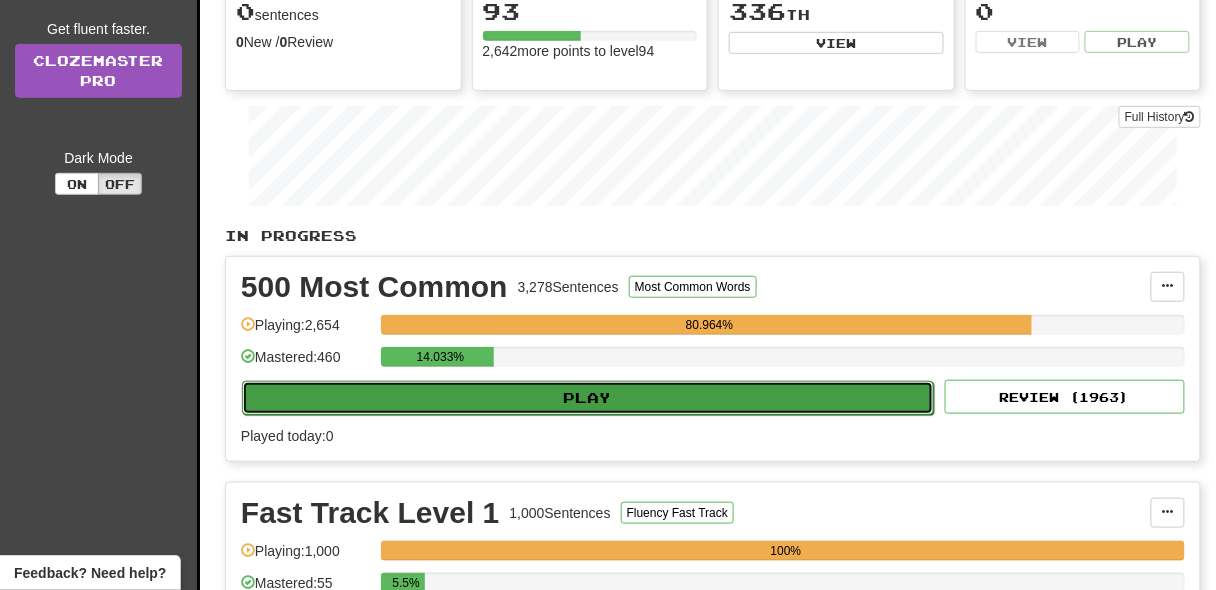click on "Play" at bounding box center [588, 398] 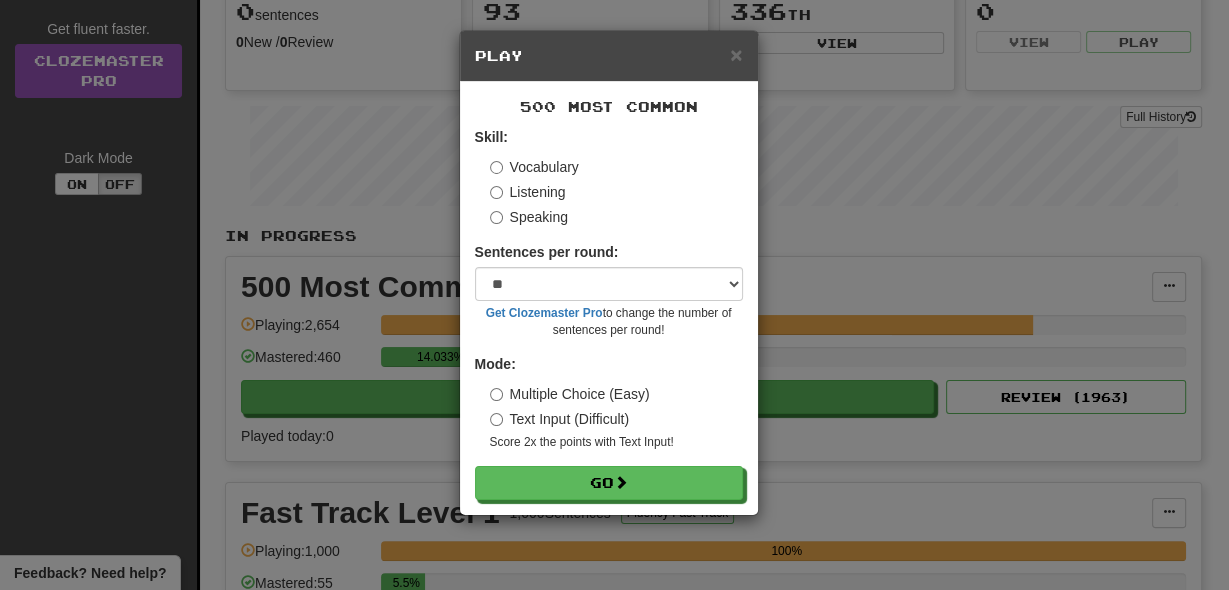 click on "× Play 500 Most Common Skill: Vocabulary Listening Speaking Sentences per round: * ** ** ** ** ** *** ******** Get Clozemaster Pro  to change the number of sentences per round! Mode: Multiple Choice (Easy) Text Input (Difficult) Score 2x the points with Text Input ! Go" at bounding box center (614, 295) 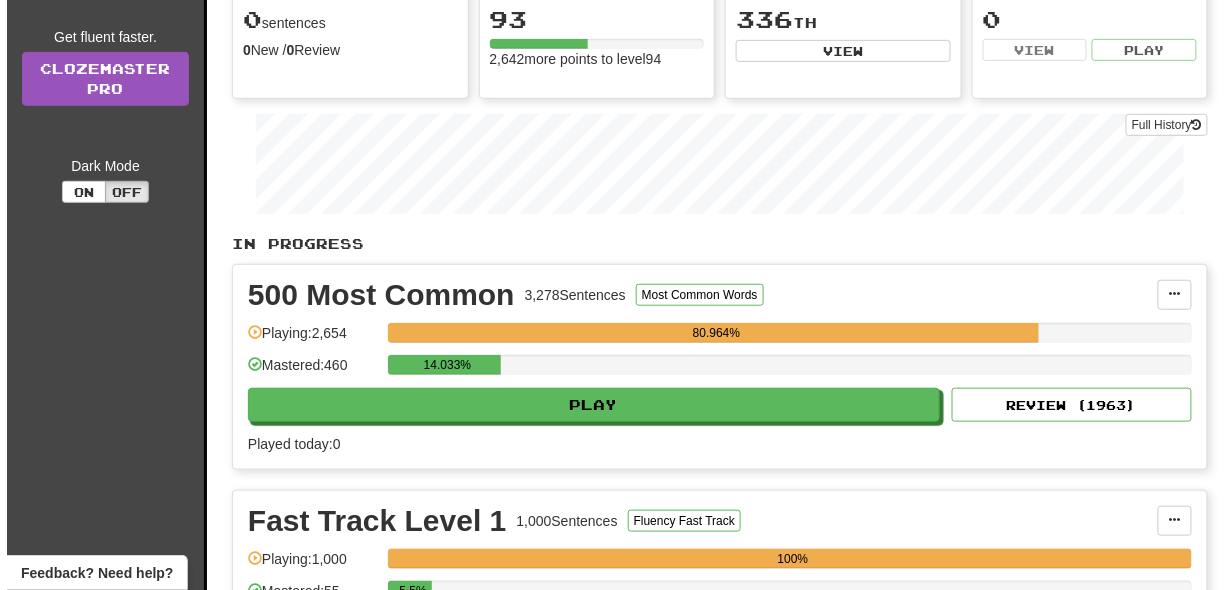 scroll, scrollTop: 235, scrollLeft: 0, axis: vertical 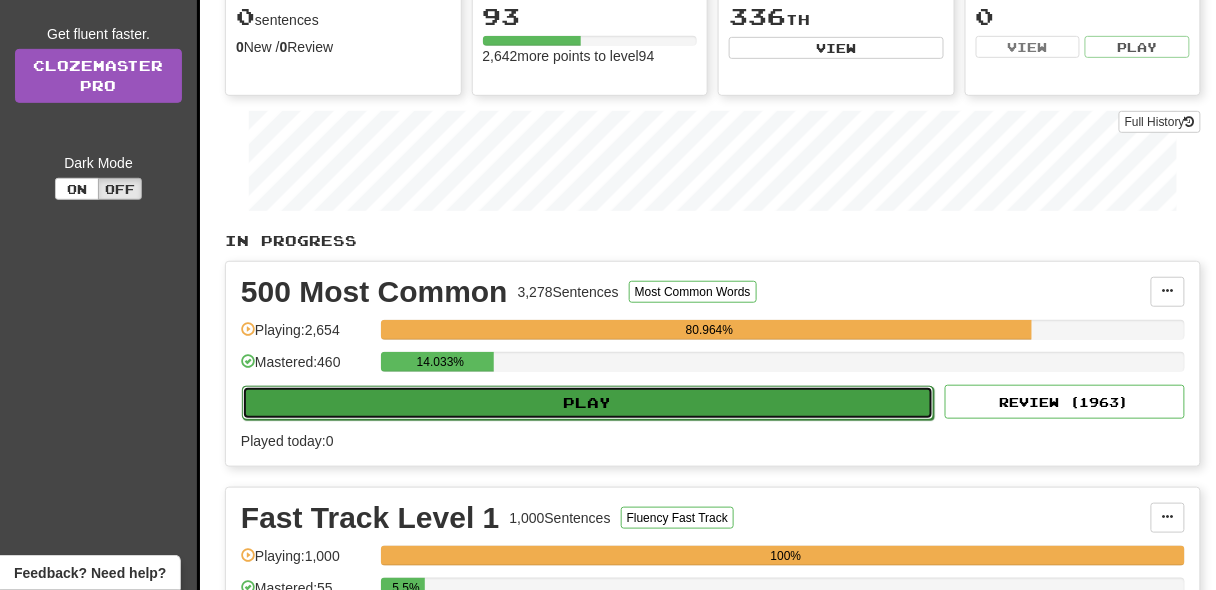 click on "Play" at bounding box center [588, 403] 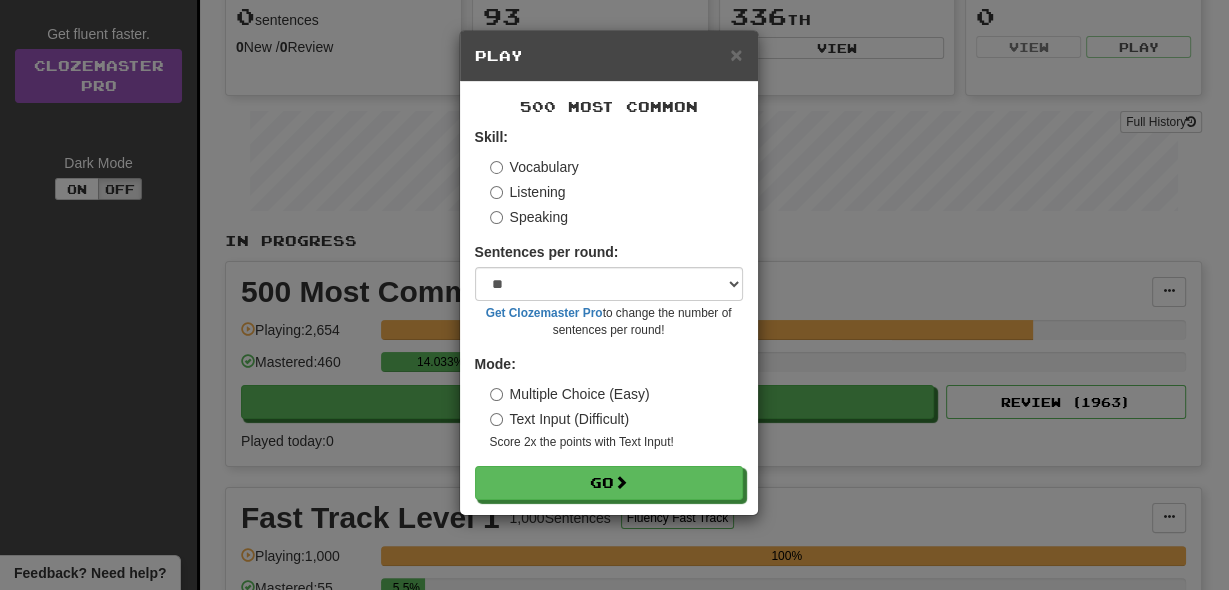 click on "Text Input (Difficult)" at bounding box center [560, 419] 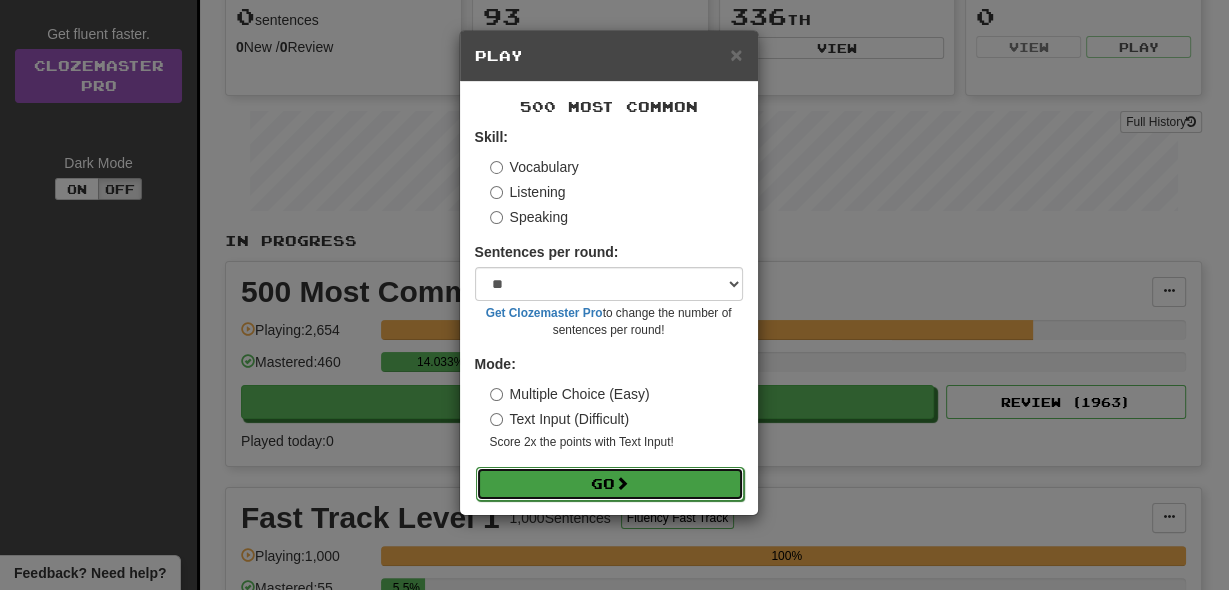 click on "Go" at bounding box center (610, 484) 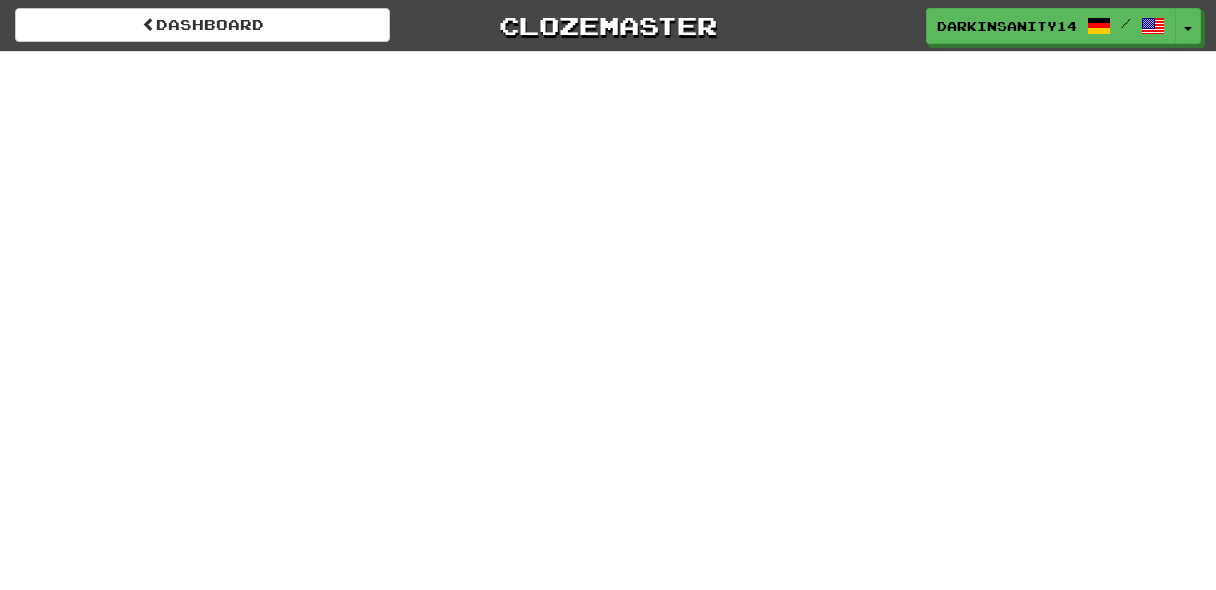 scroll, scrollTop: 0, scrollLeft: 0, axis: both 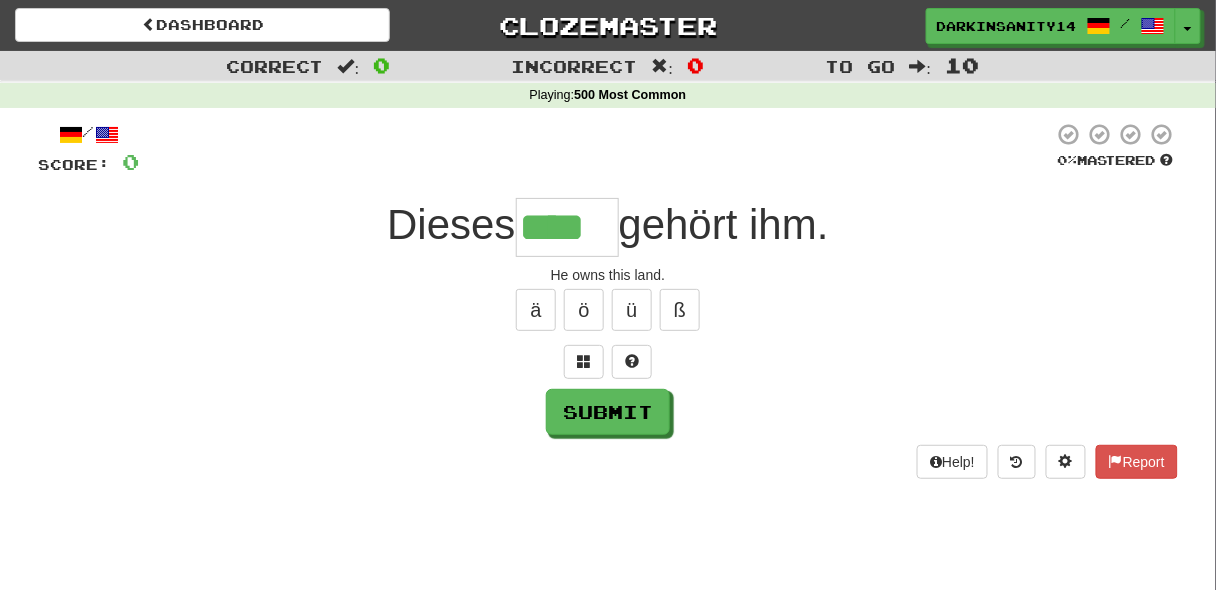type on "****" 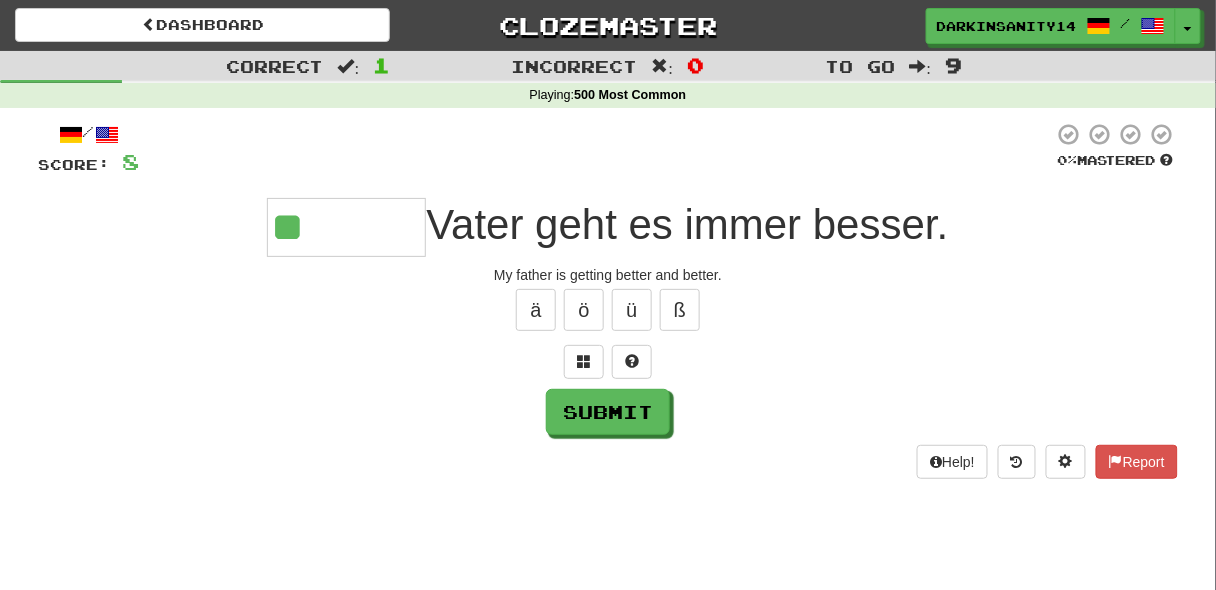 paste on "**********" 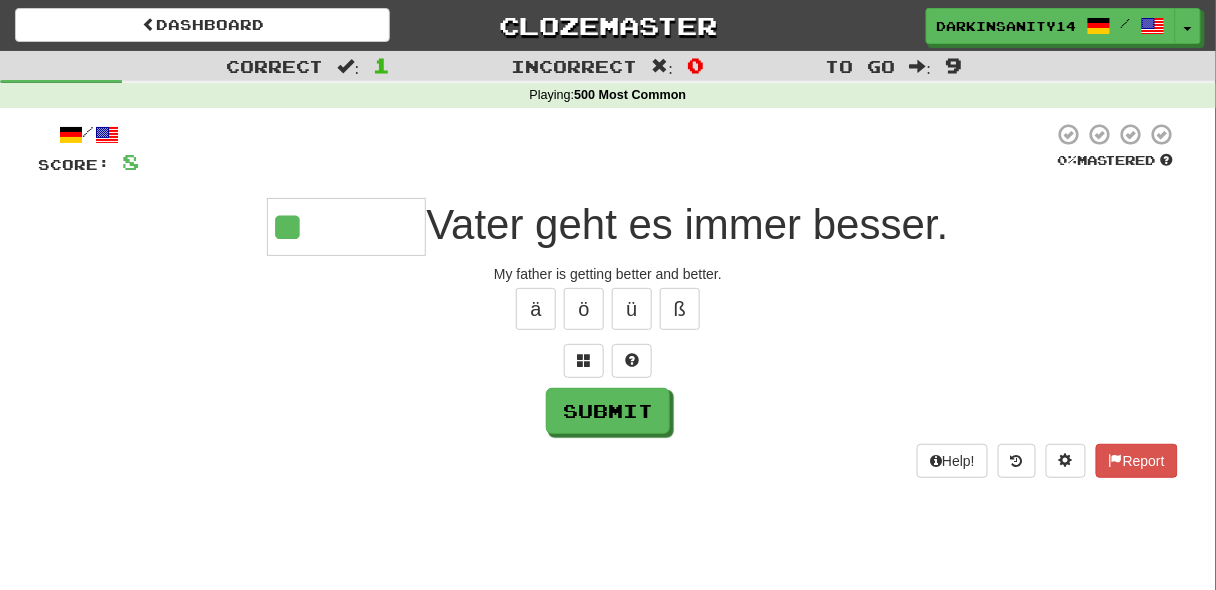 scroll, scrollTop: 0, scrollLeft: 0, axis: both 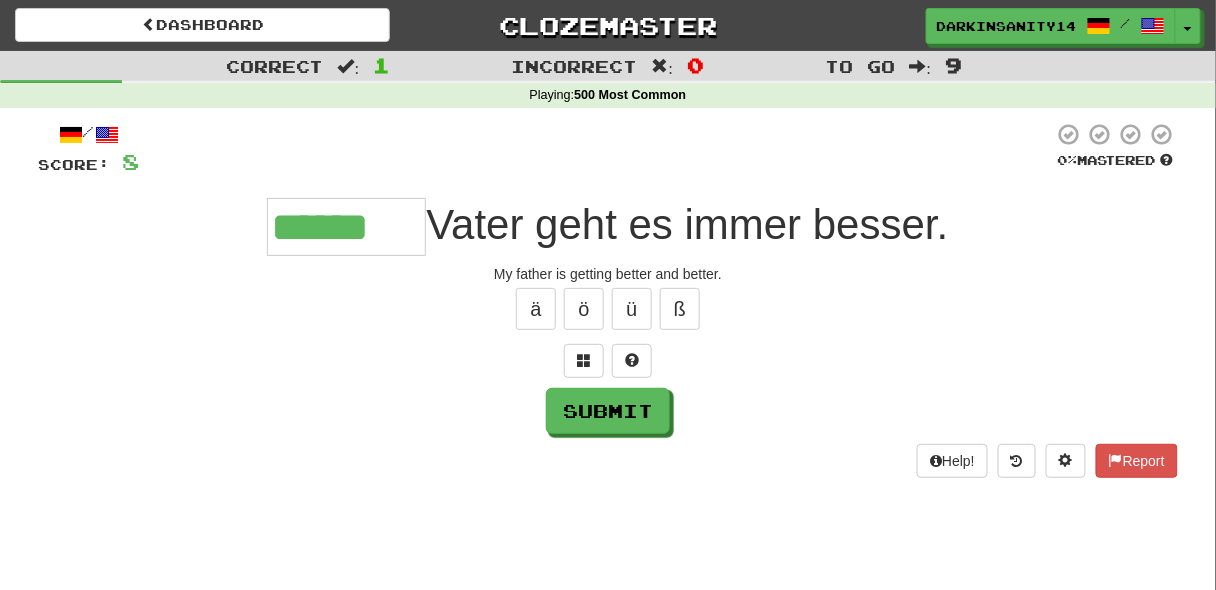 type on "******" 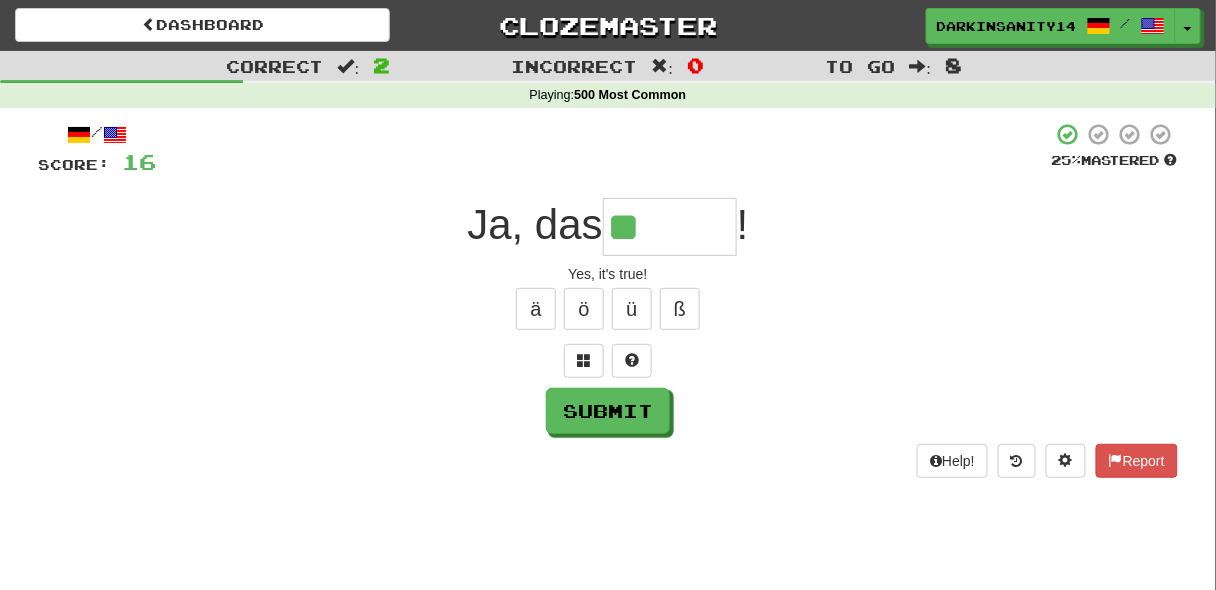 paste on "*" 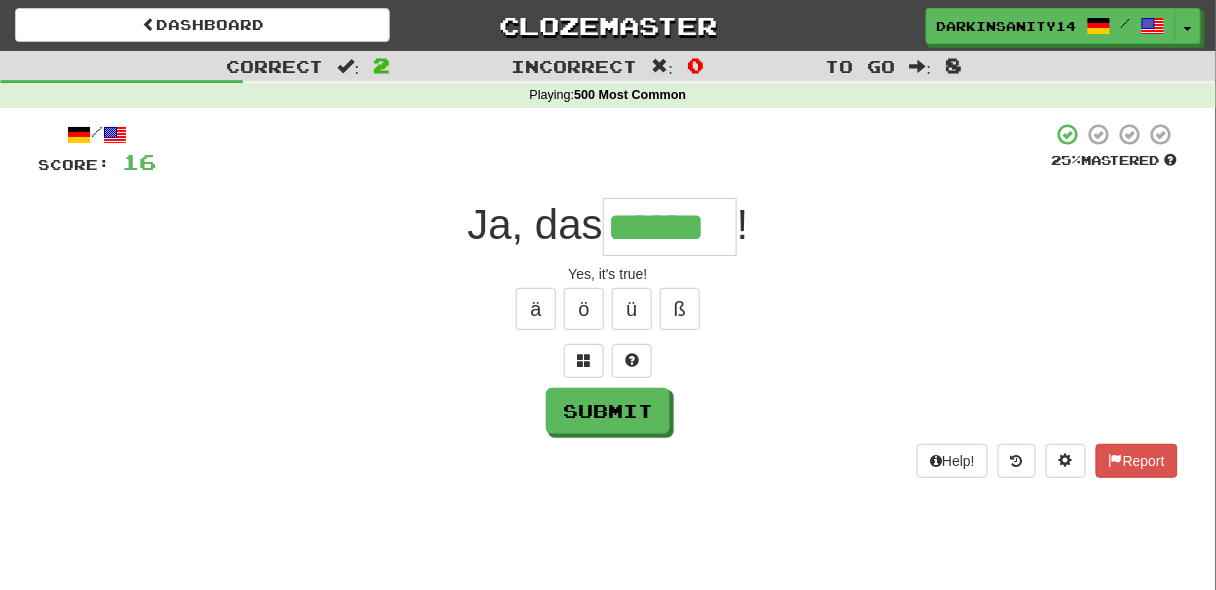type on "******" 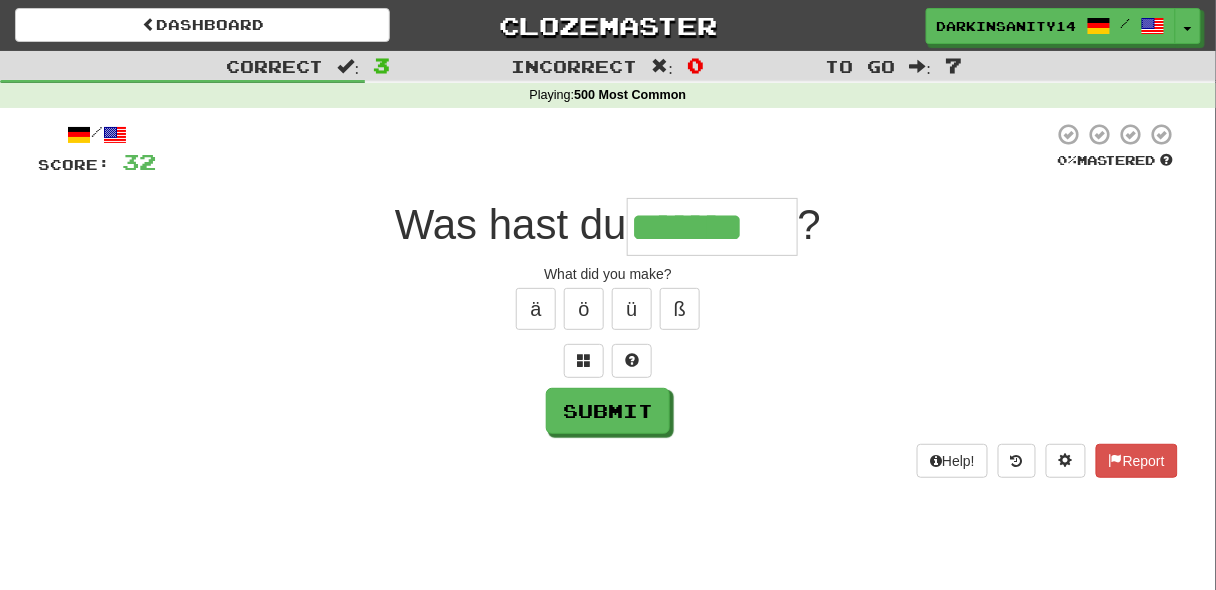 type on "*******" 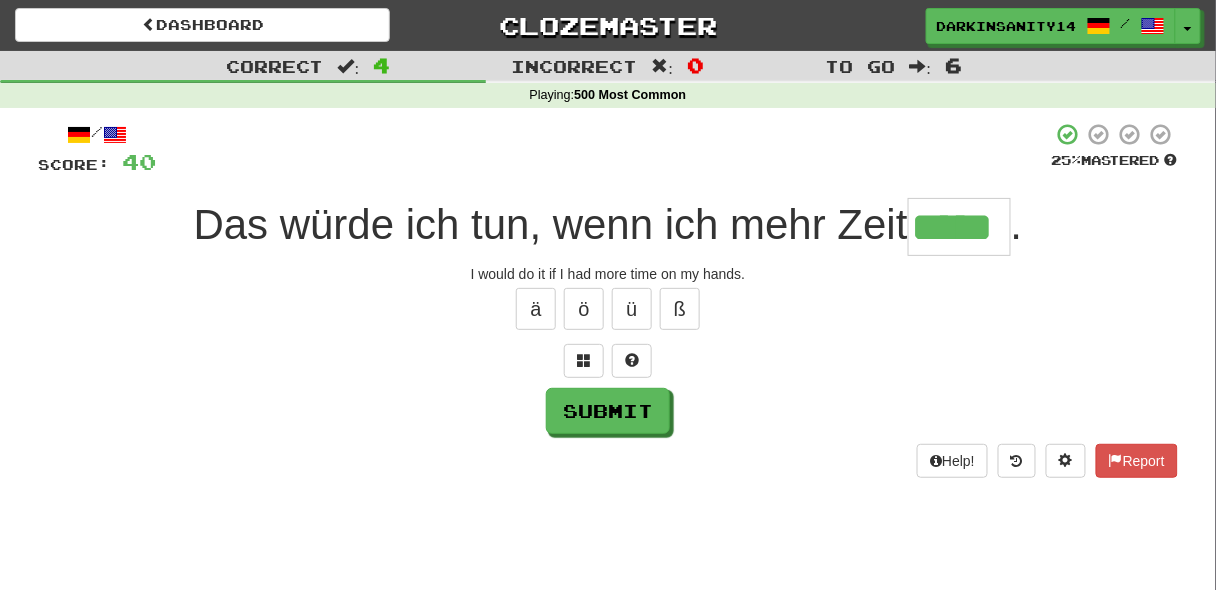 type on "*****" 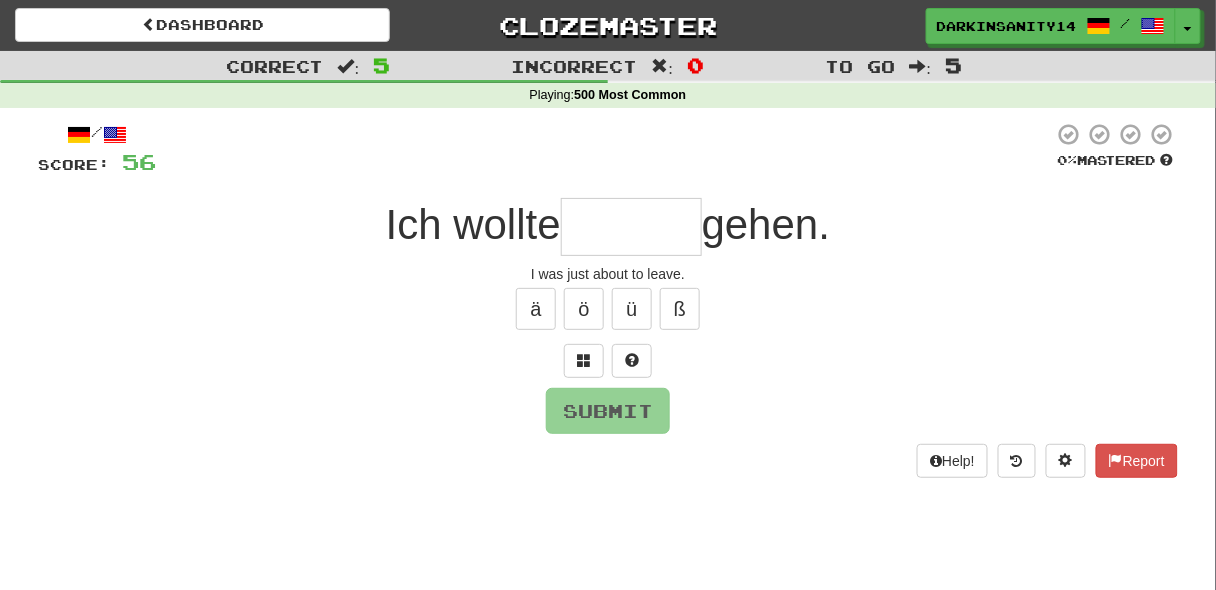 type on "*" 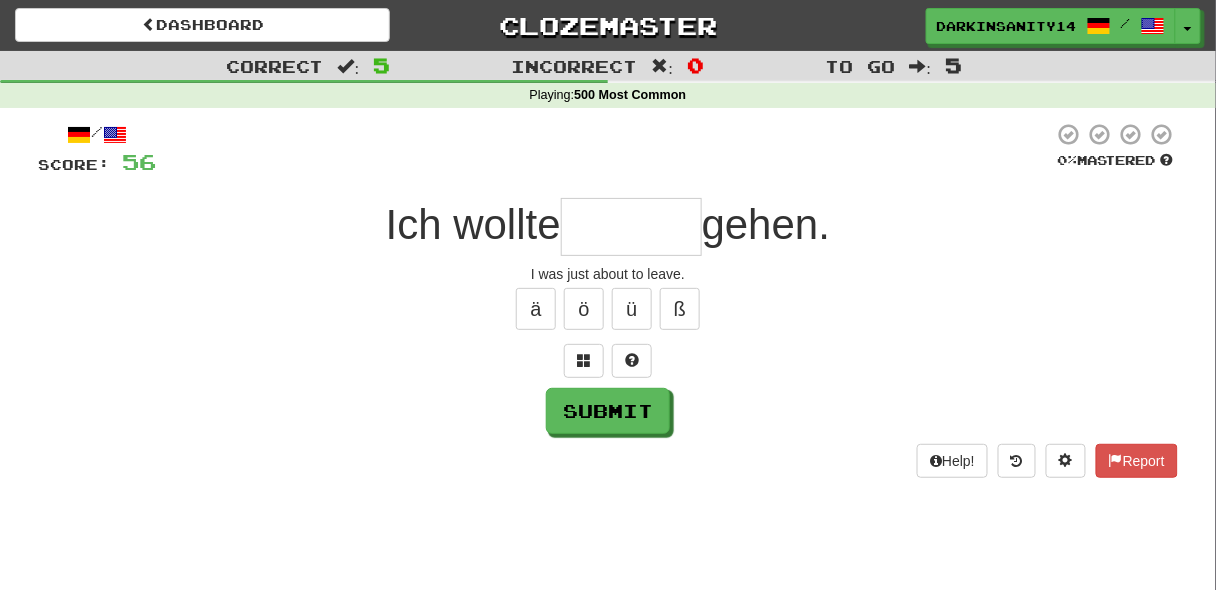 type on "*" 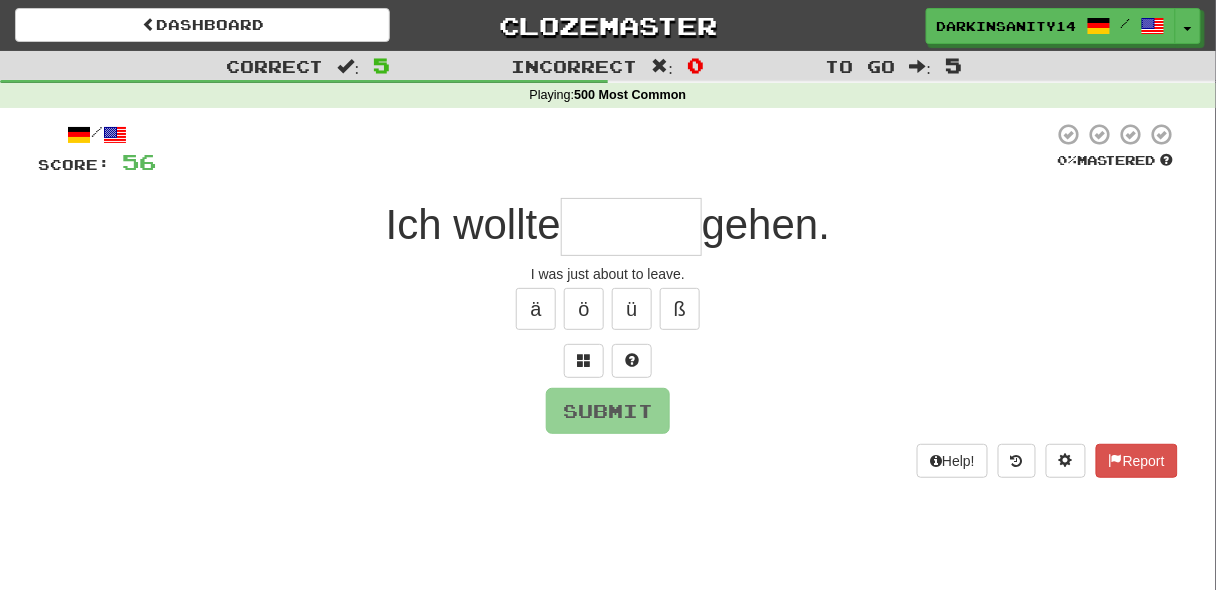 type on "*" 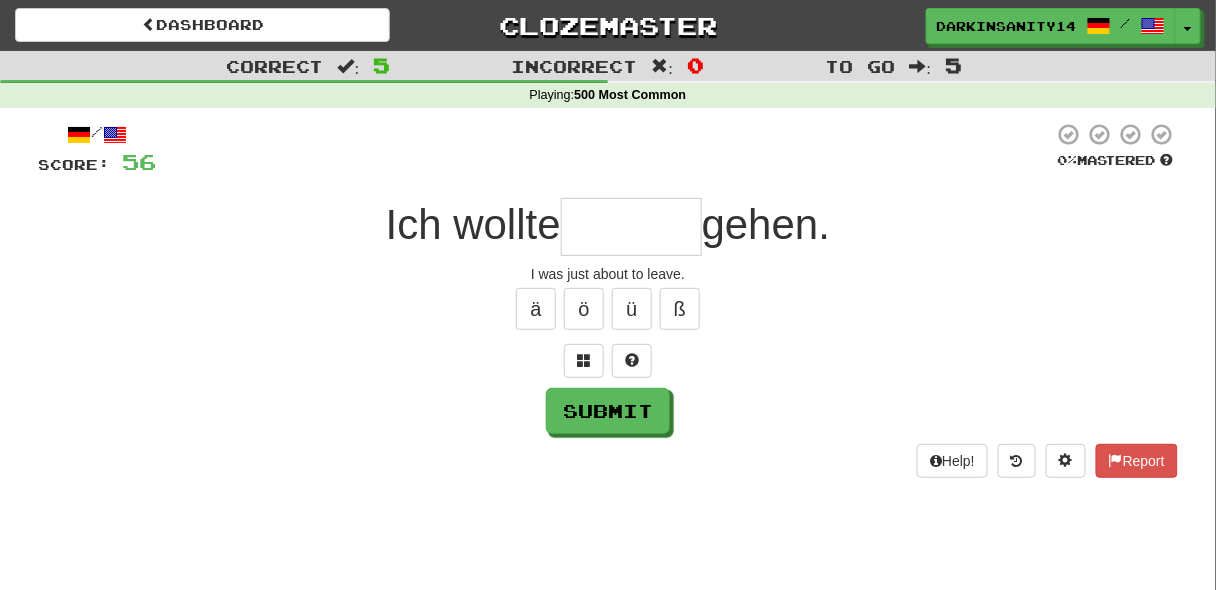 type on "*" 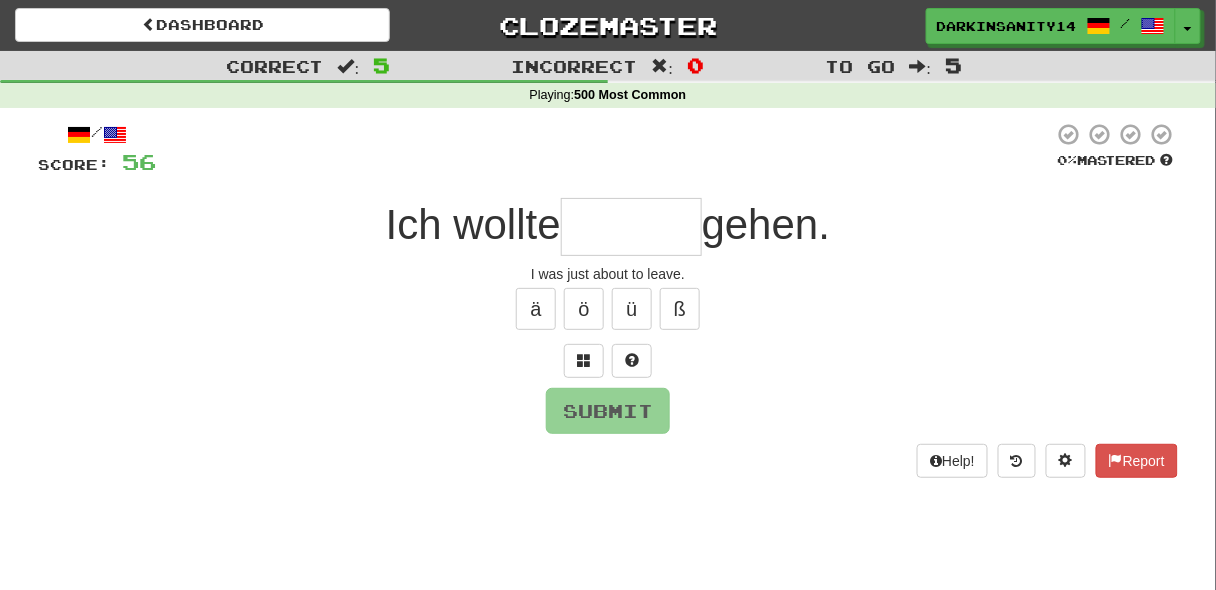 type on "*" 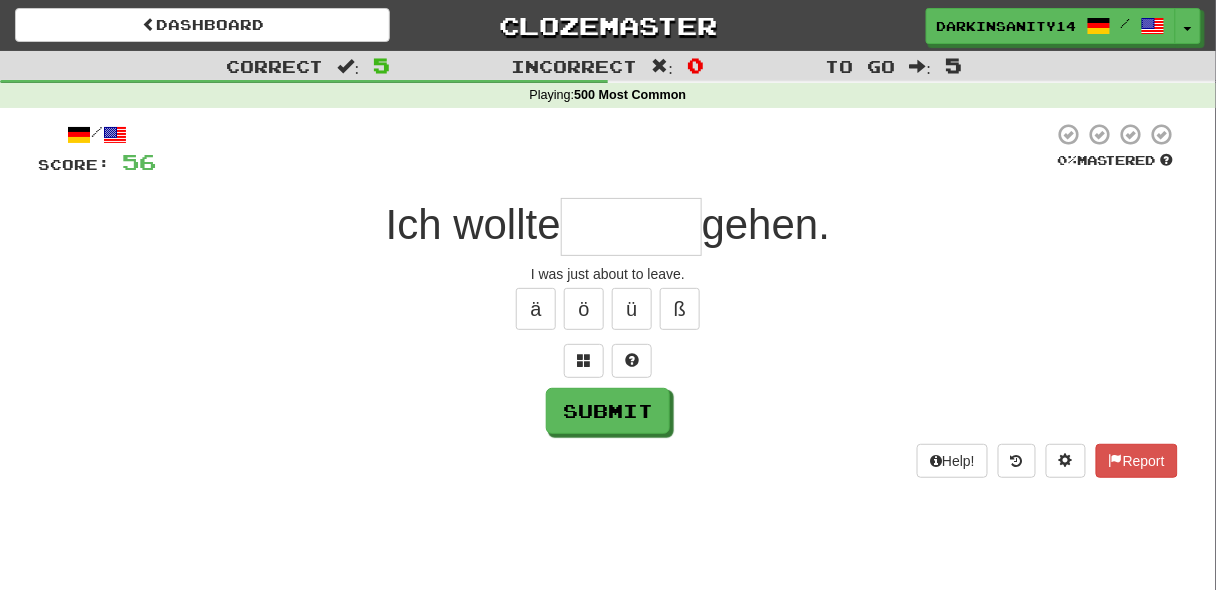 type on "*" 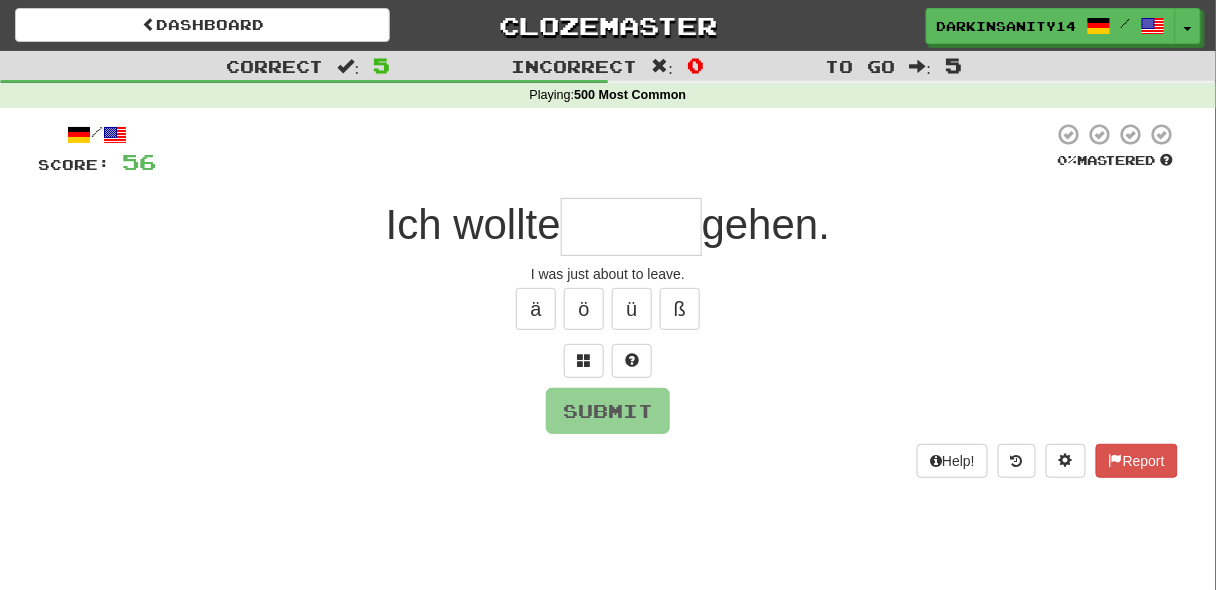 type on "*" 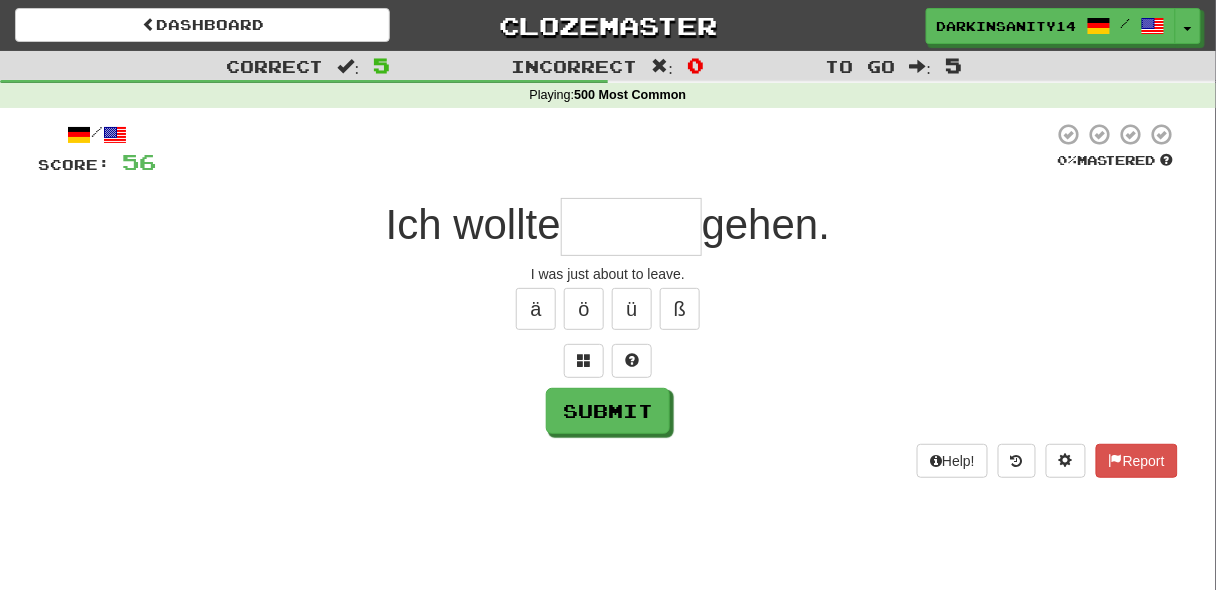 type on "*" 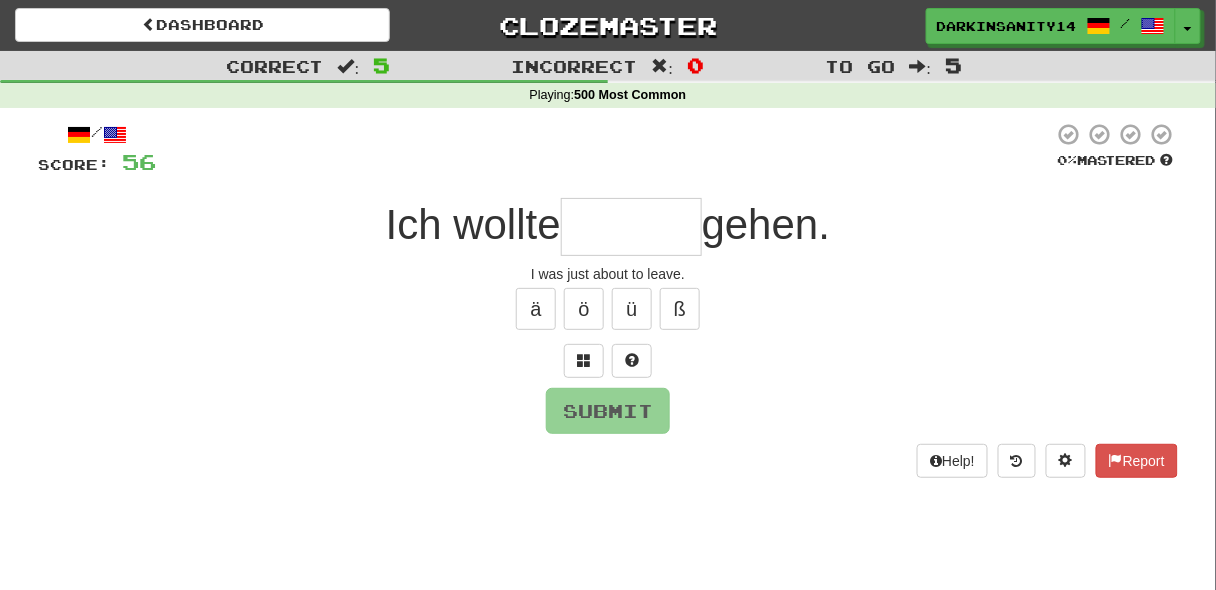 type on "*" 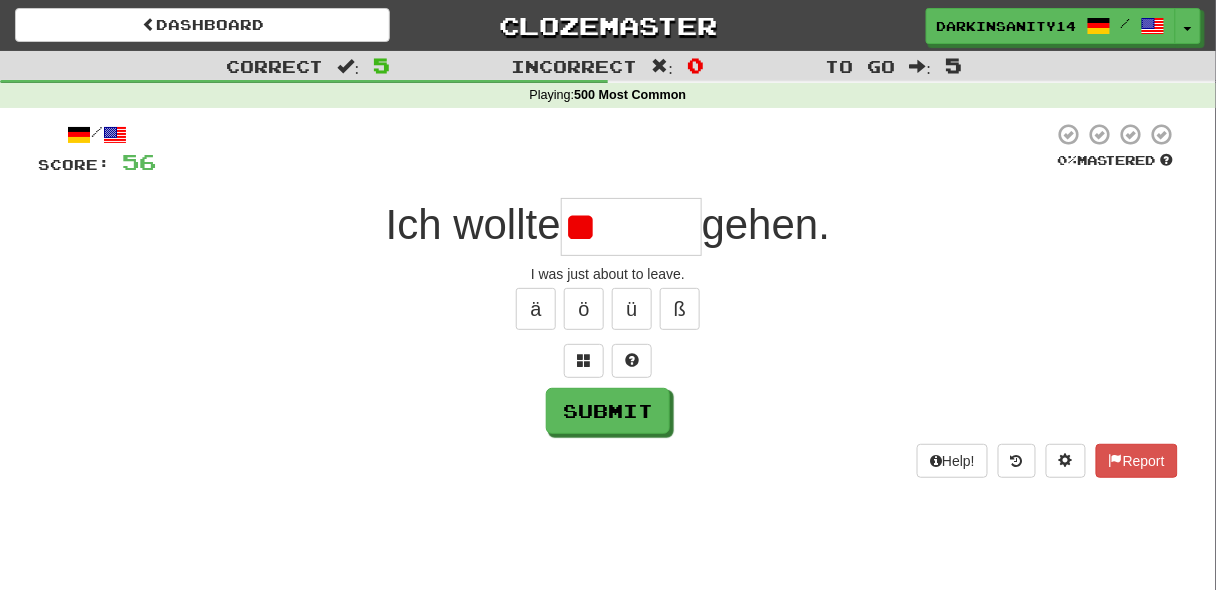 type on "*" 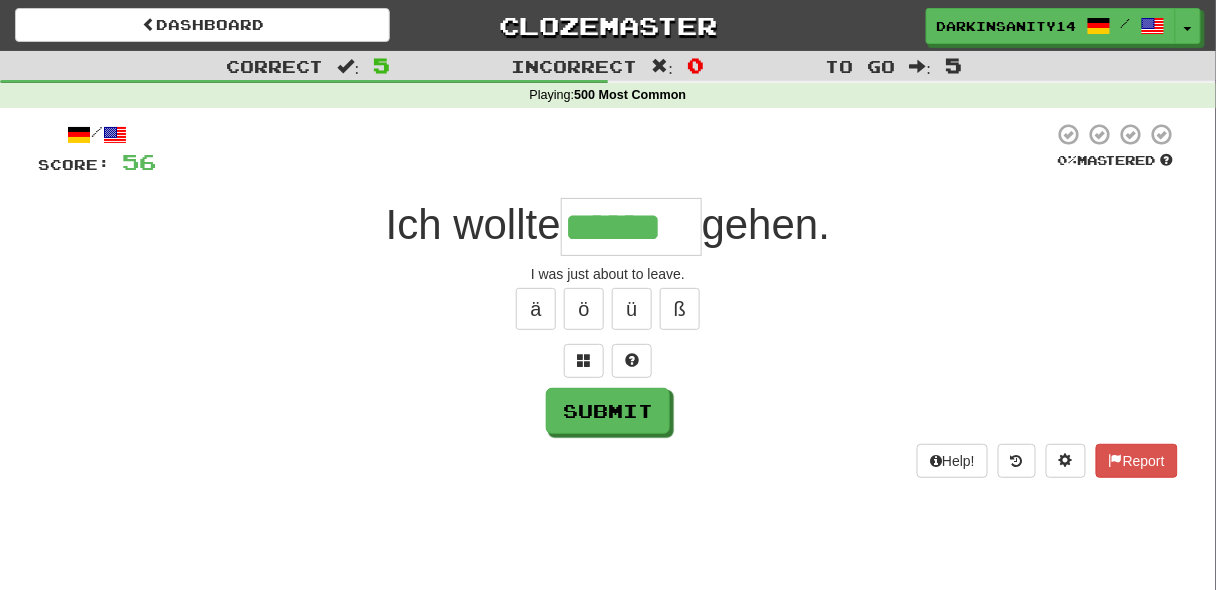 type on "******" 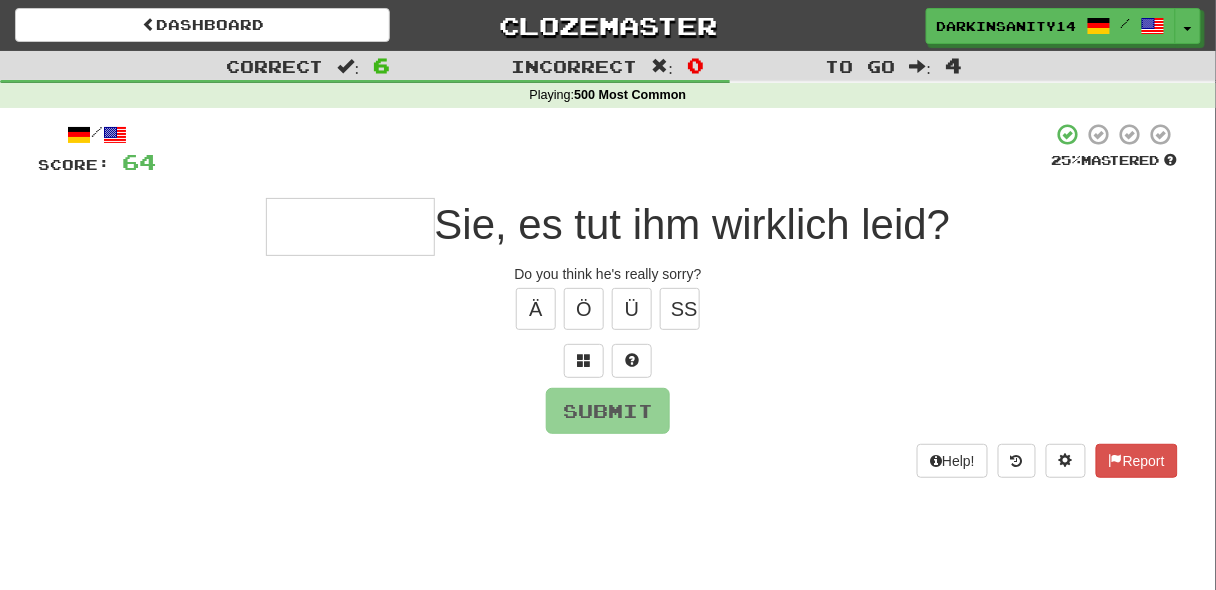 type on "*" 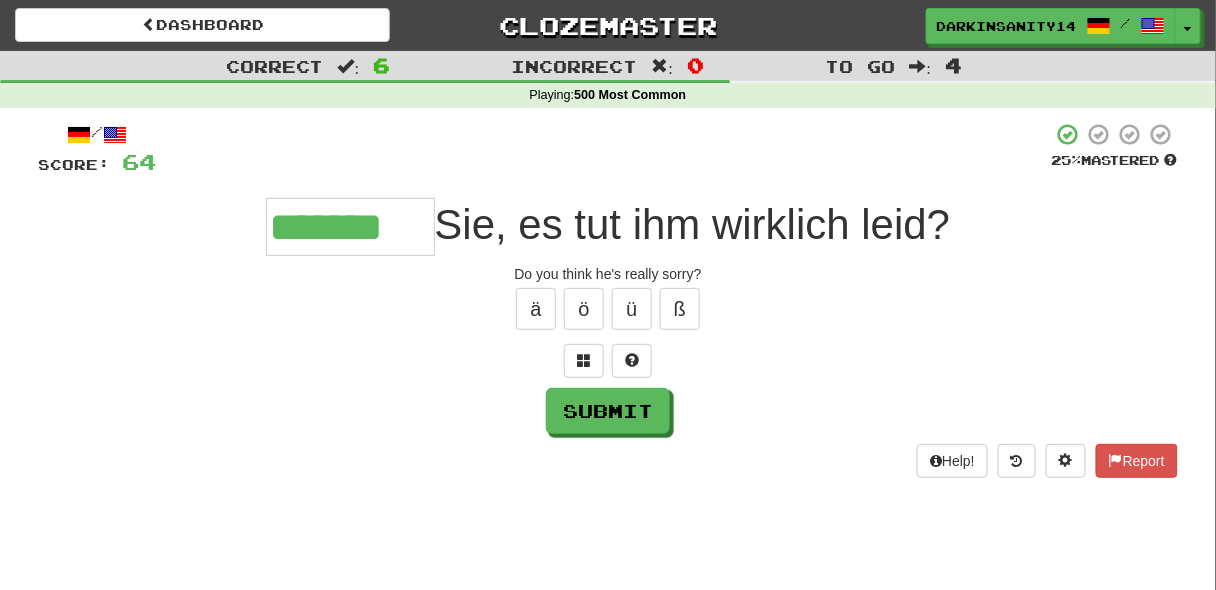type on "*******" 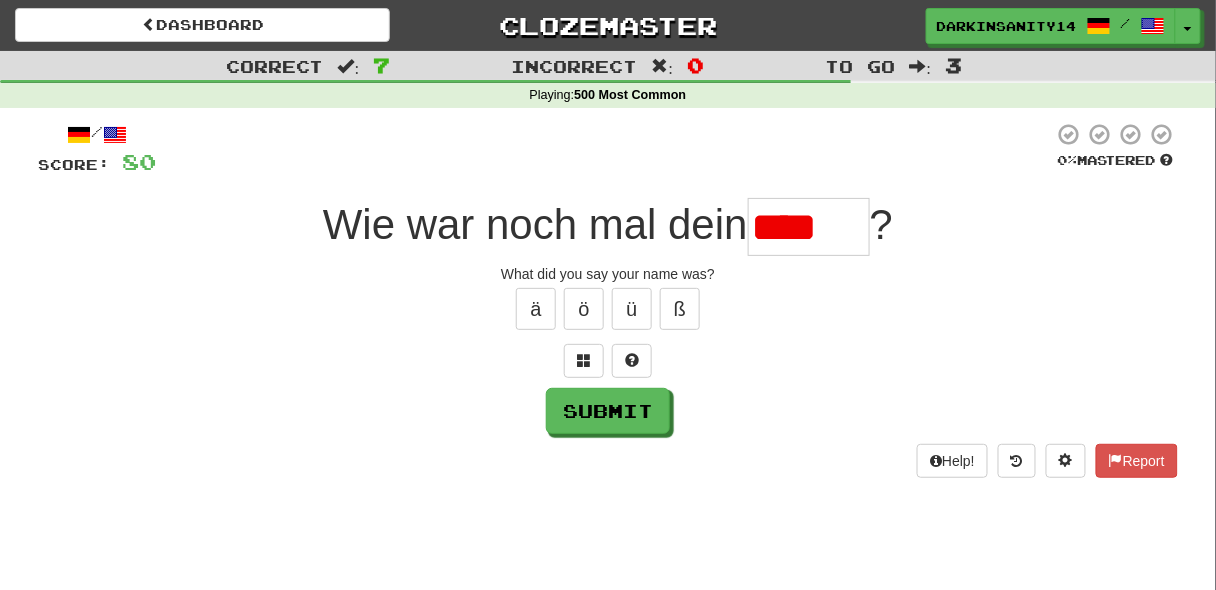 scroll, scrollTop: 0, scrollLeft: 0, axis: both 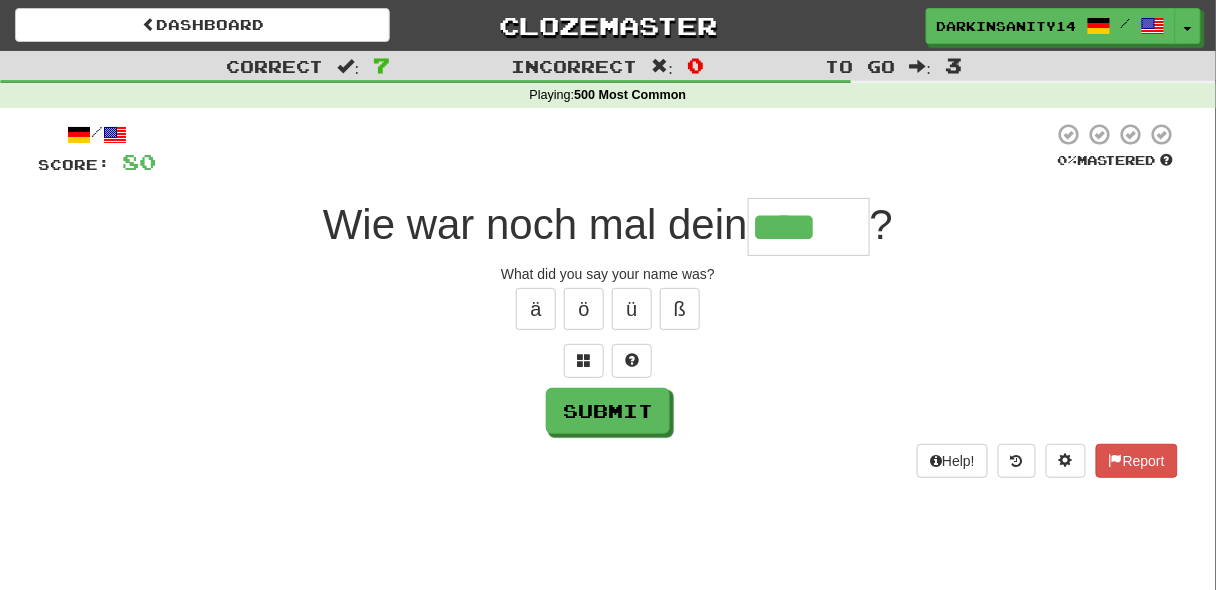 type on "****" 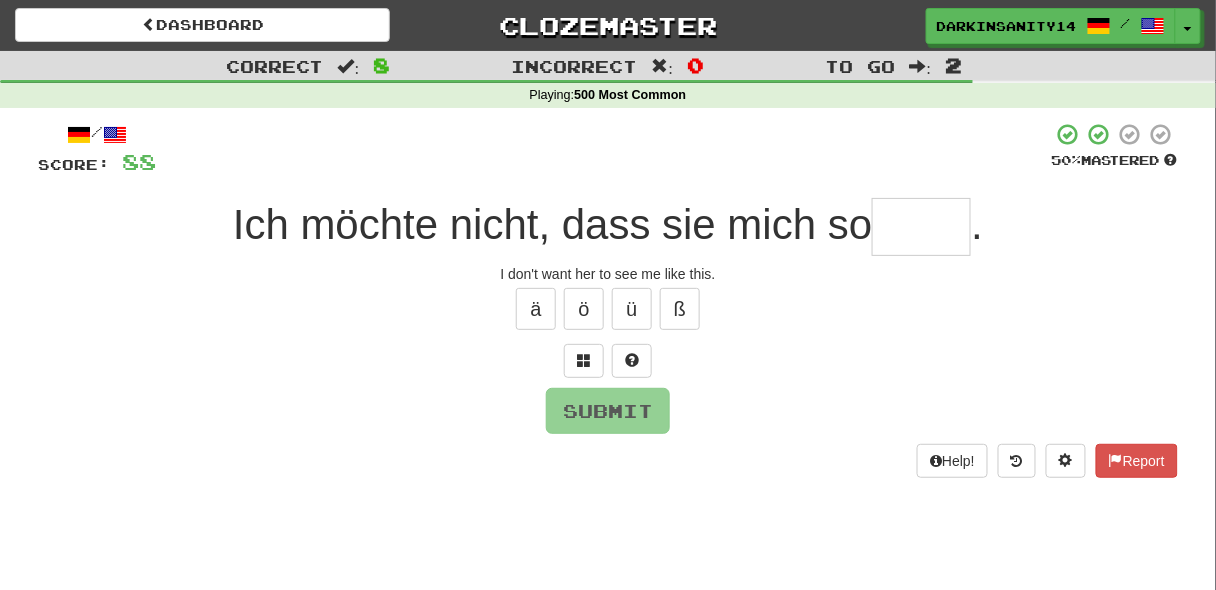 type on "*" 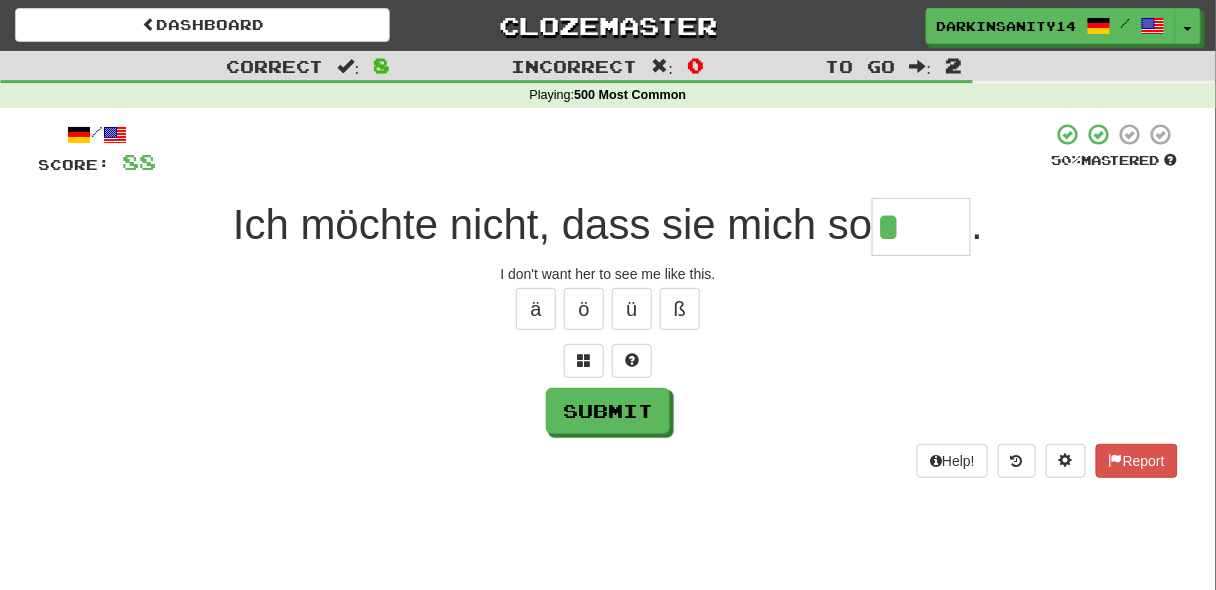 paste on "*" 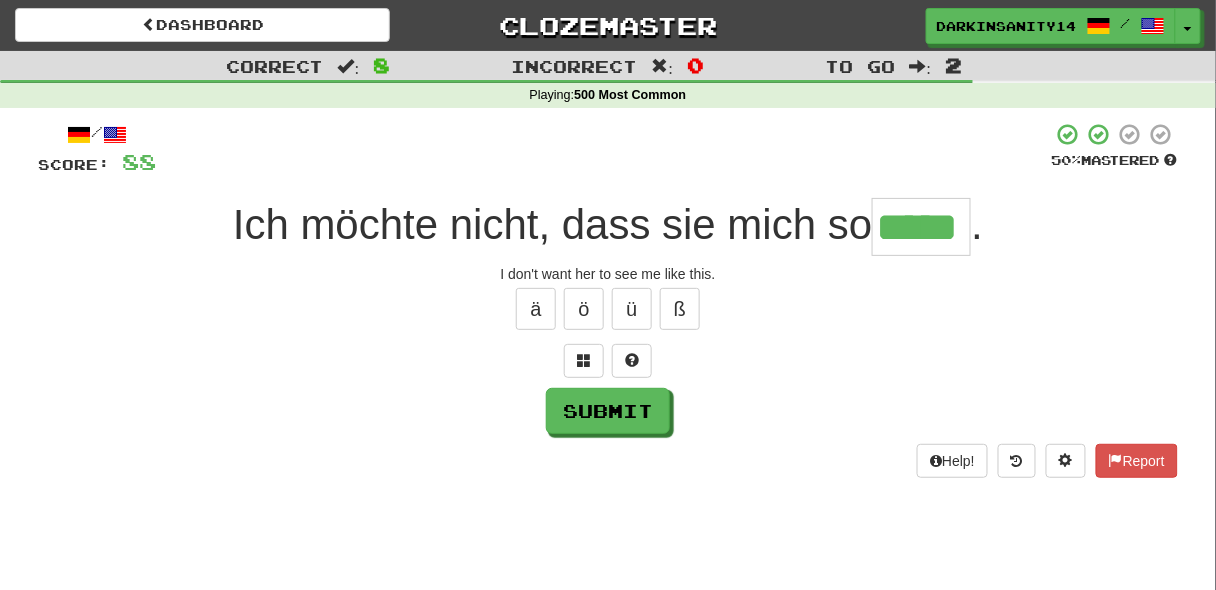 type on "*****" 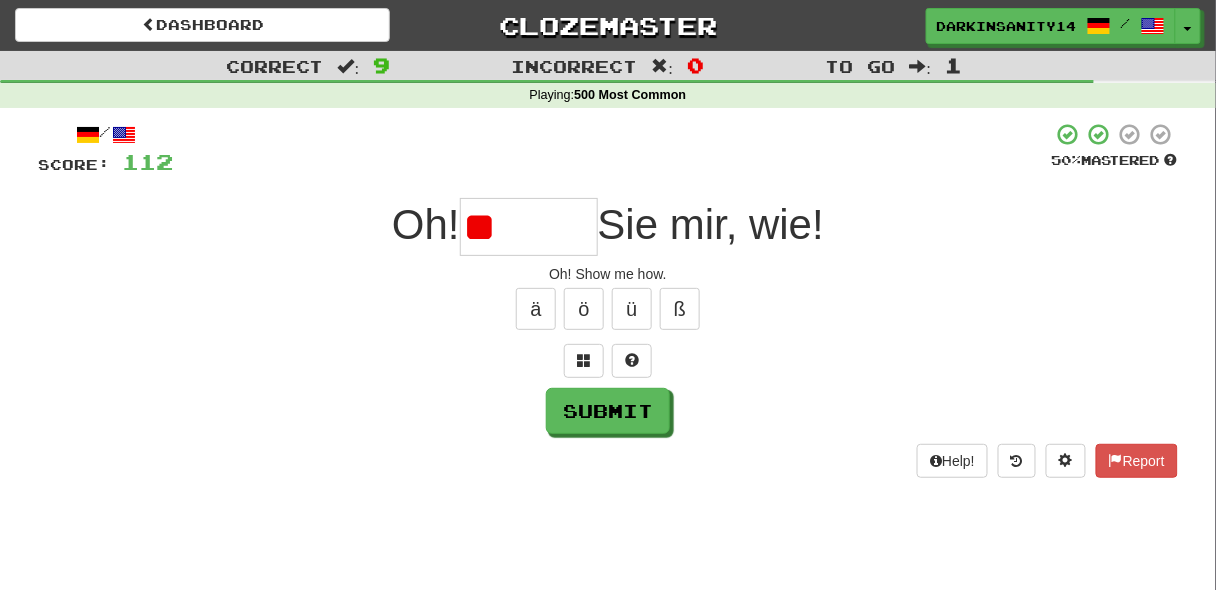 type on "*" 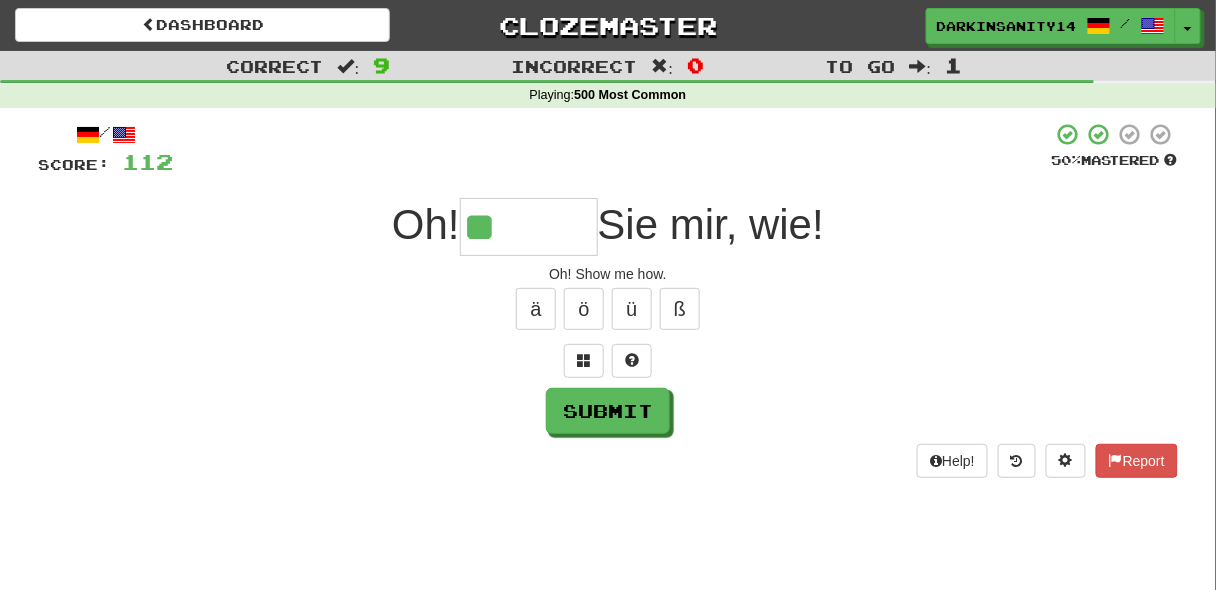 paste on "*" 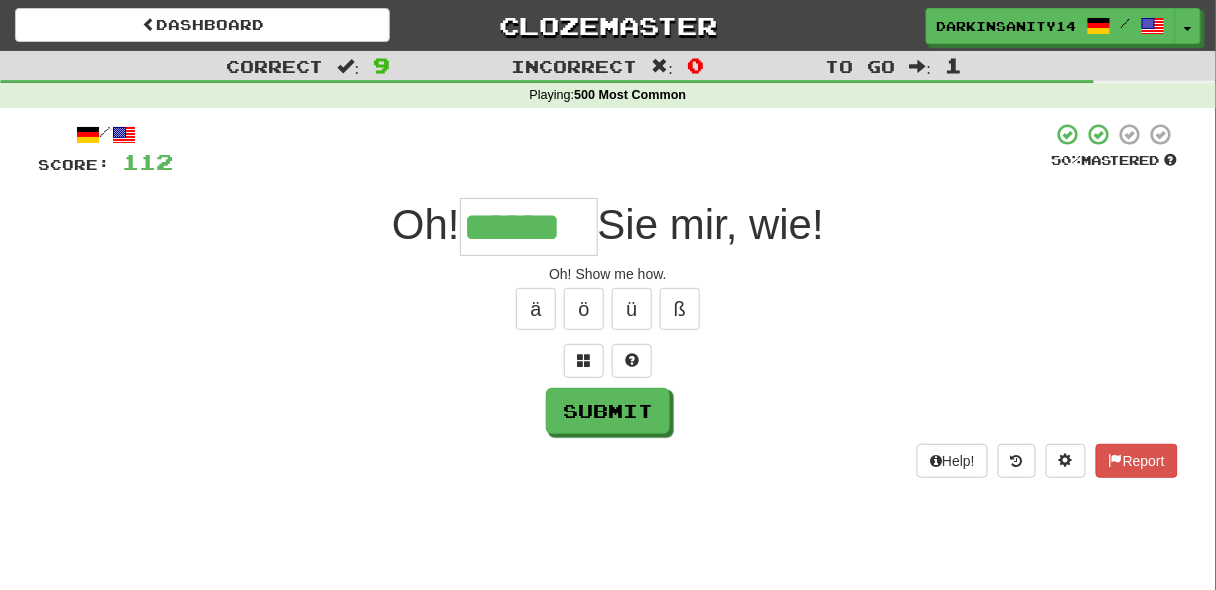 type on "******" 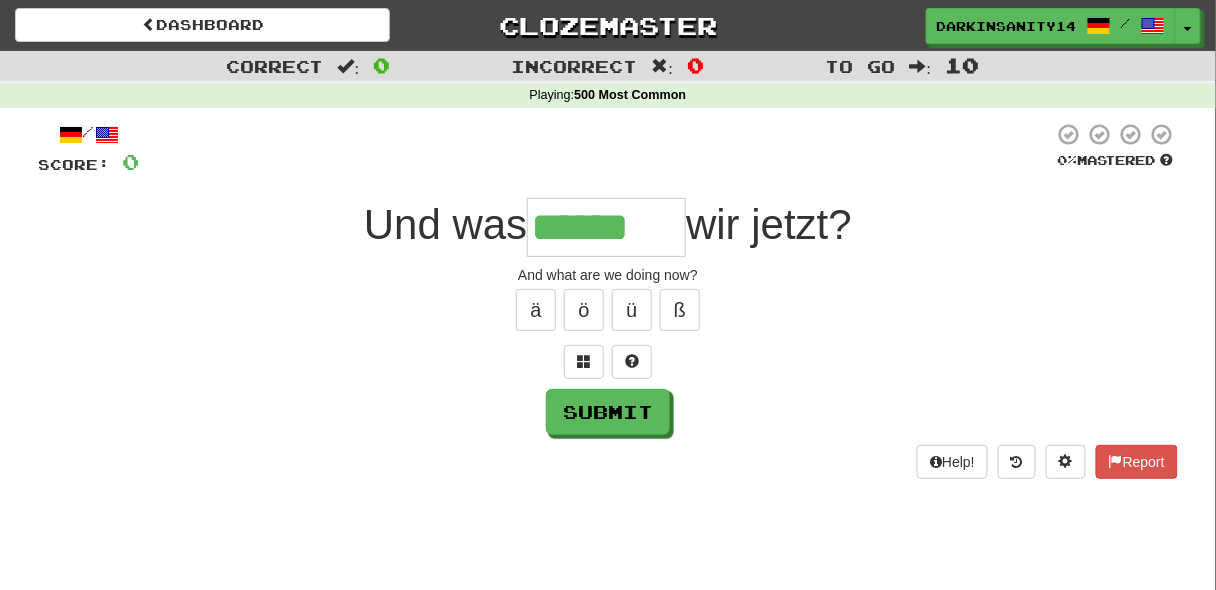 type on "******" 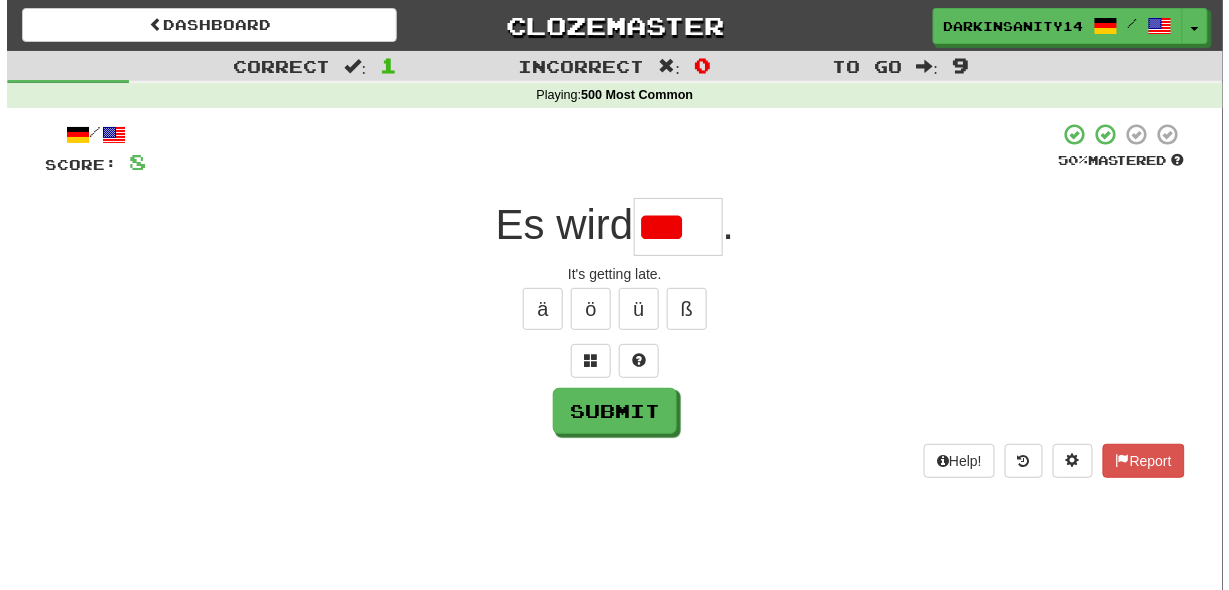 scroll, scrollTop: 0, scrollLeft: 0, axis: both 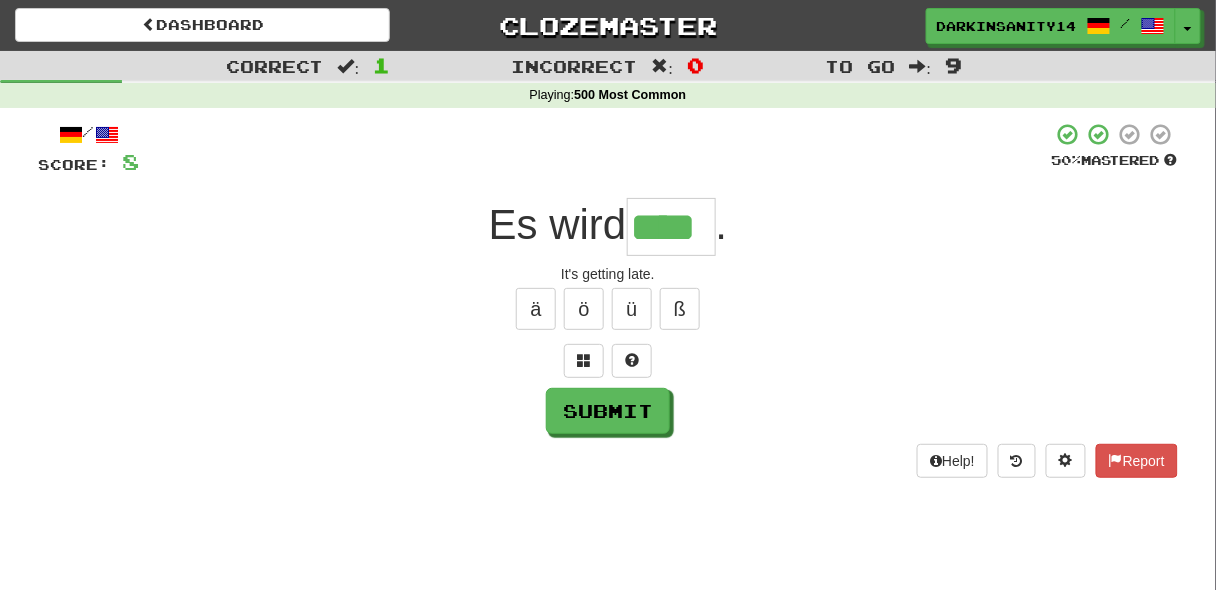 type on "****" 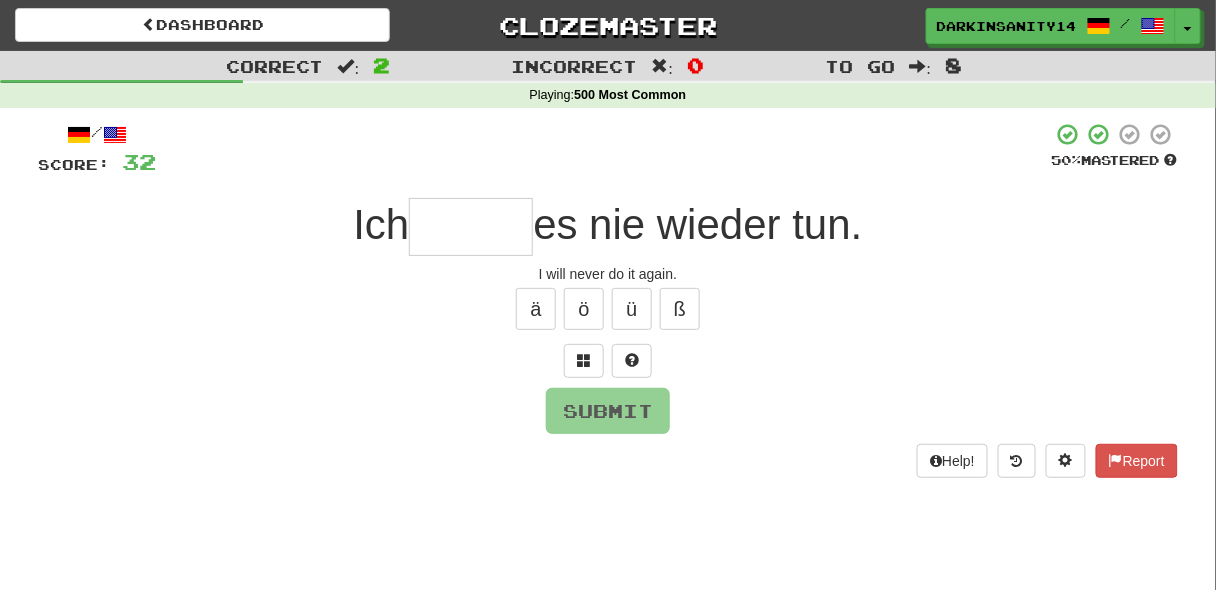 type on "*" 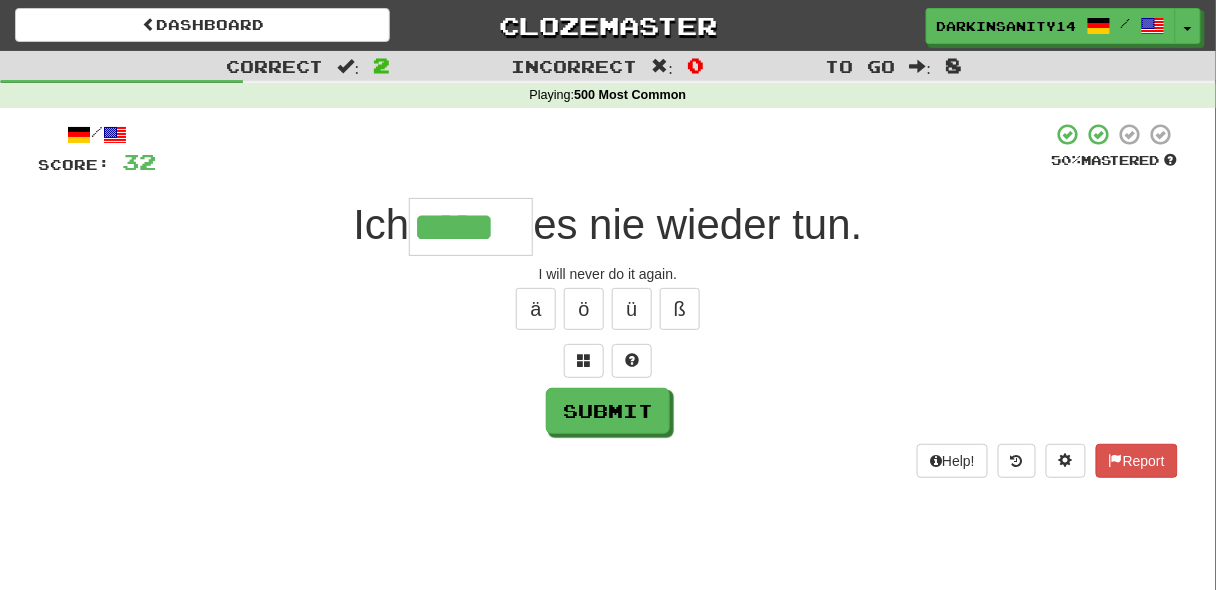 type on "*****" 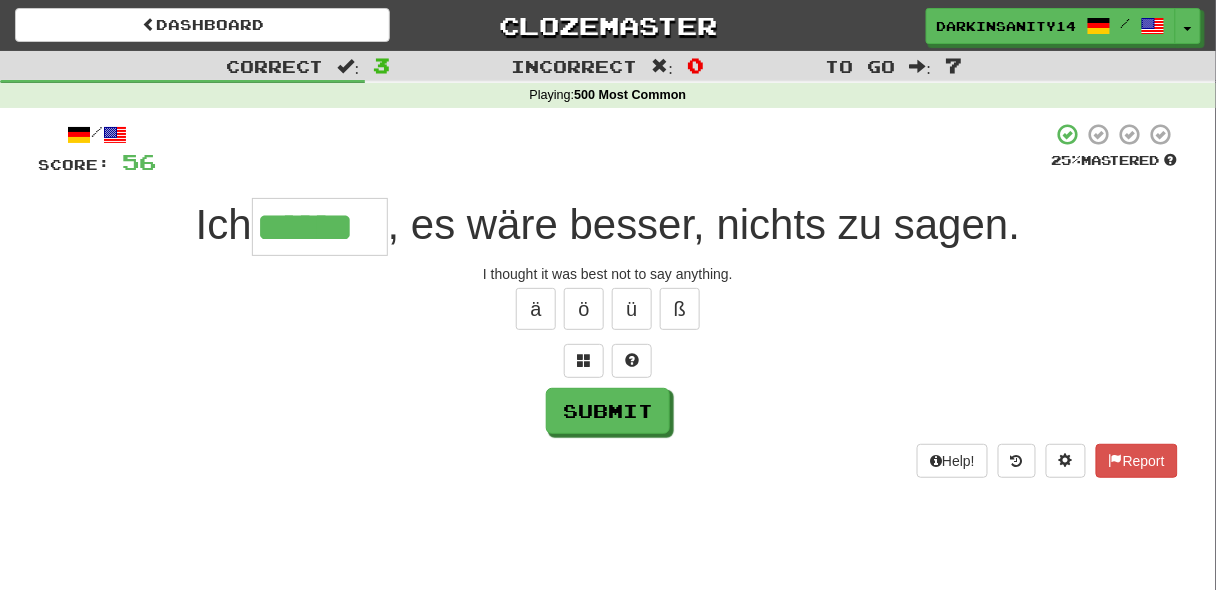 type on "******" 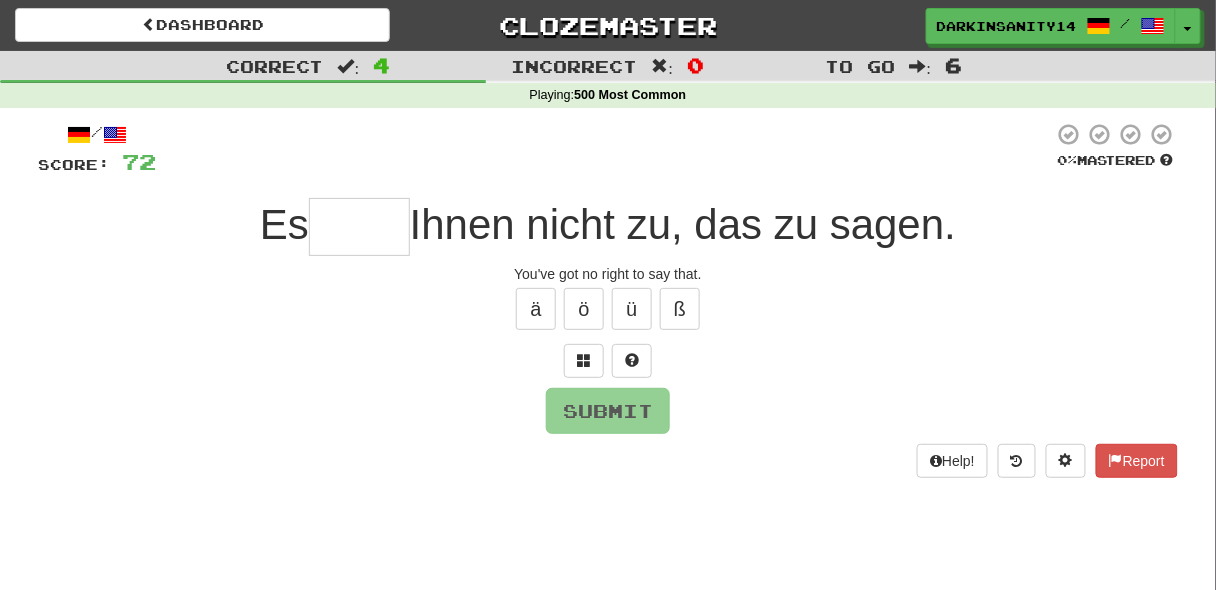 type on "*" 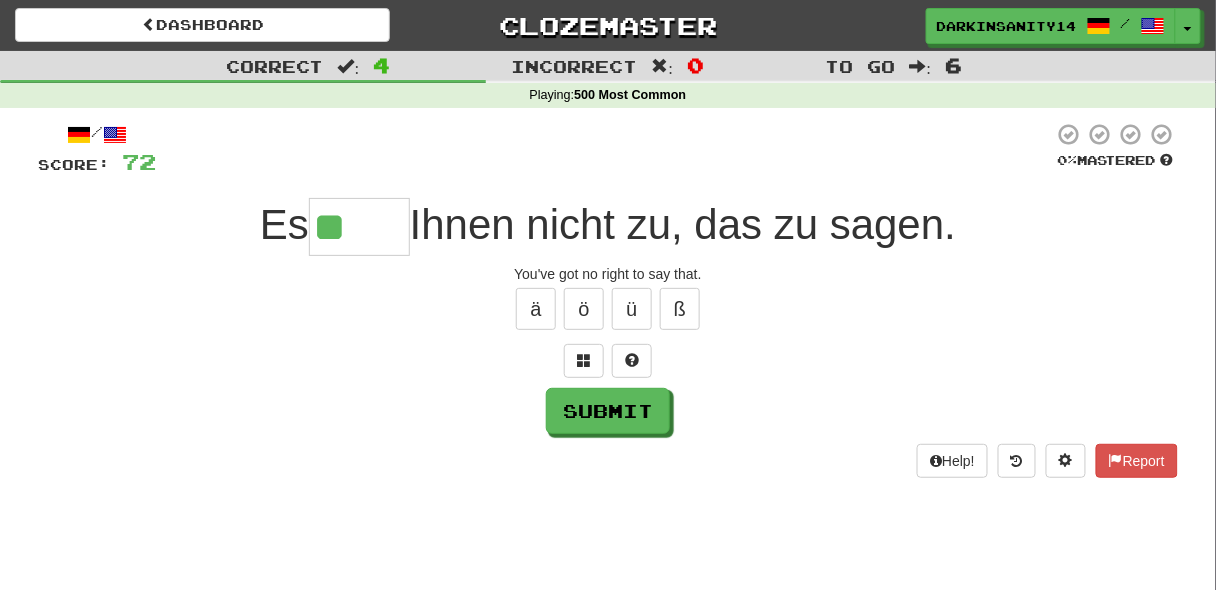 paste on "*" 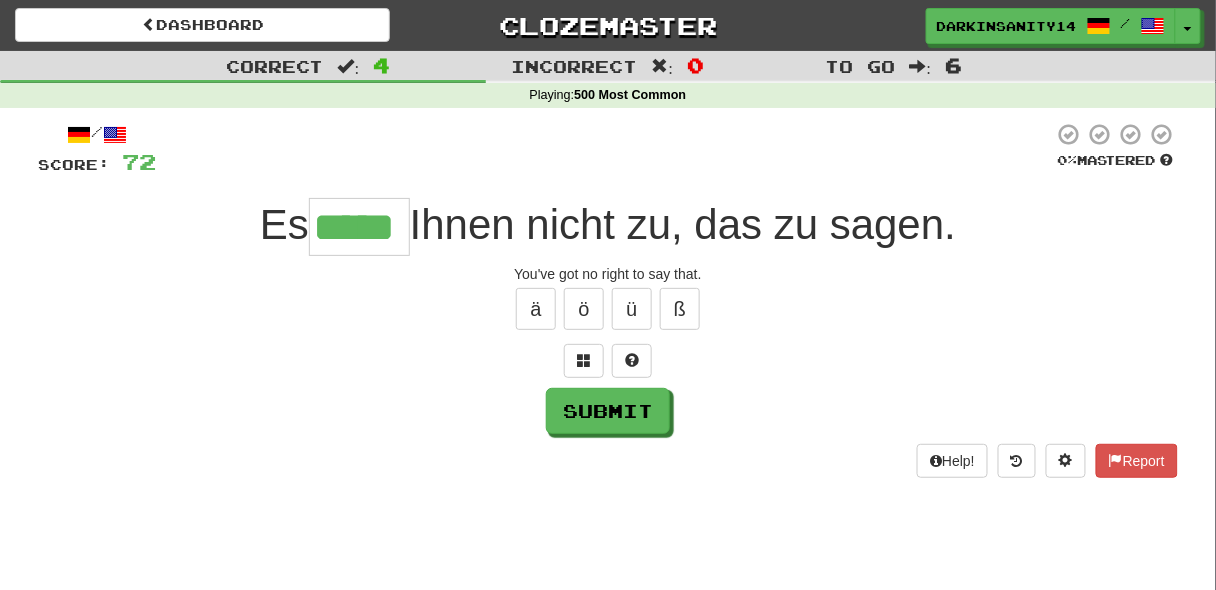 type on "*****" 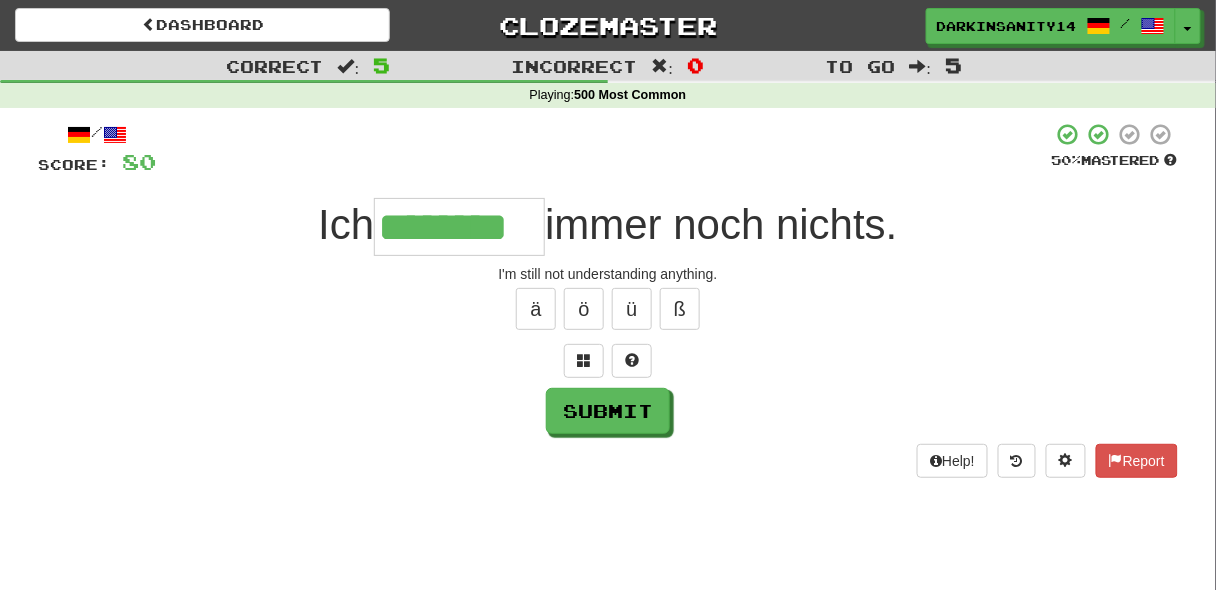 type on "********" 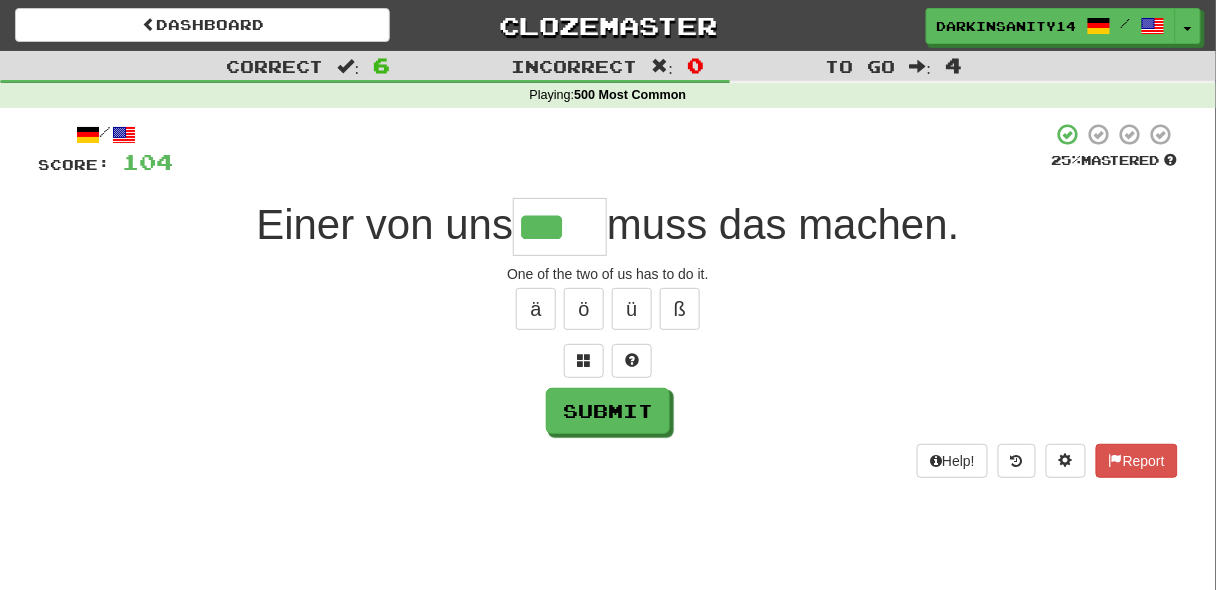 paste on "*" 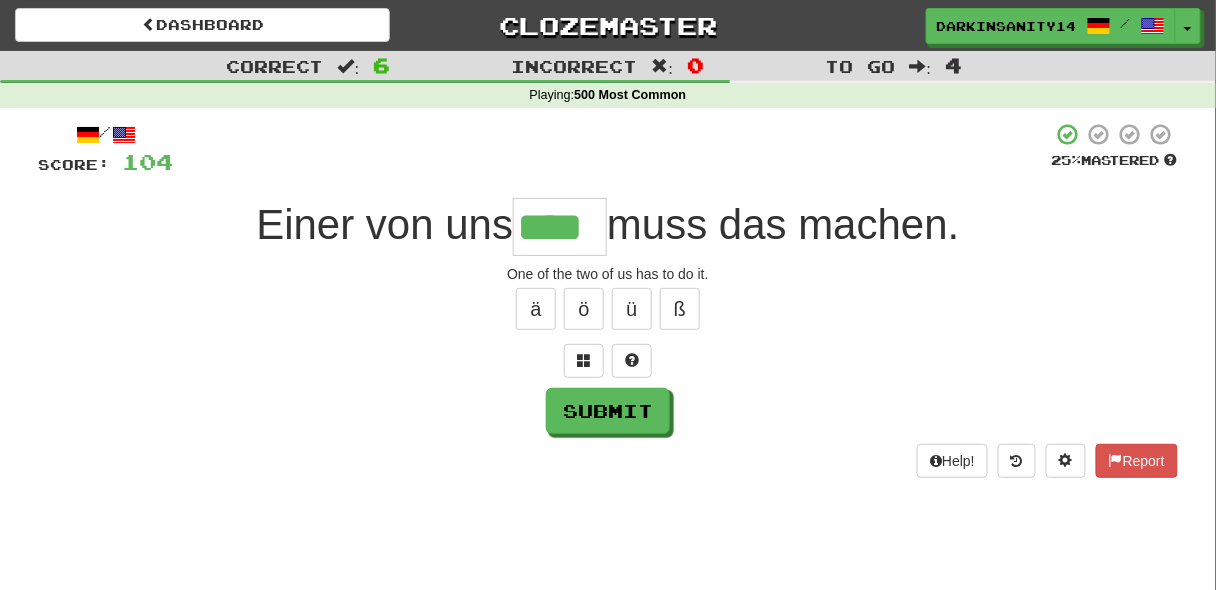 type on "****" 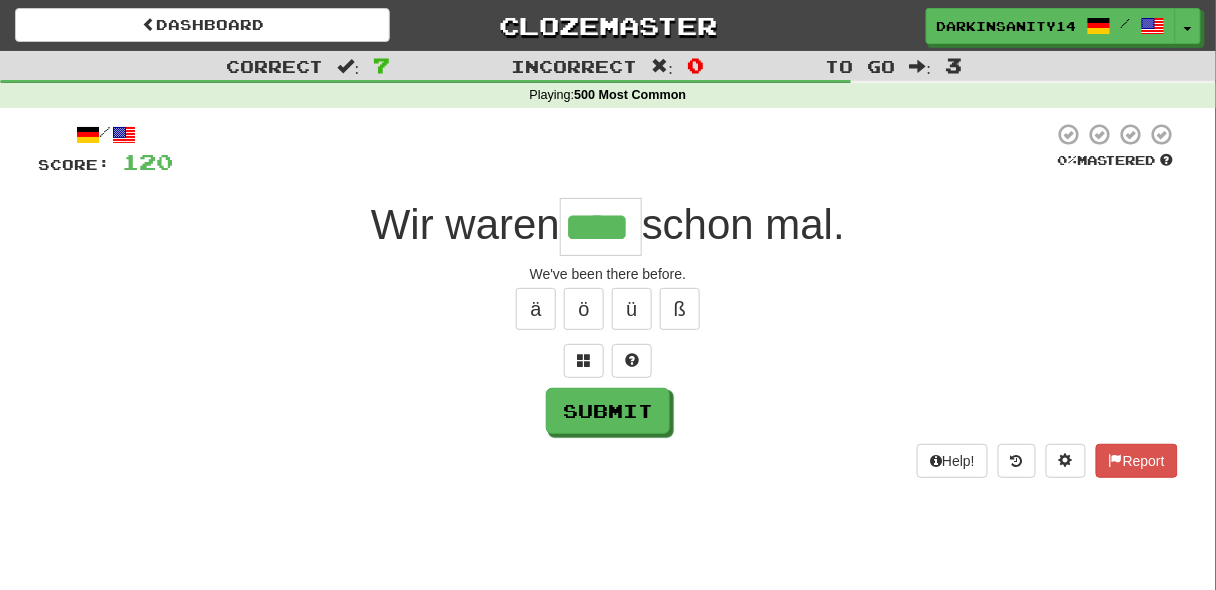 type on "****" 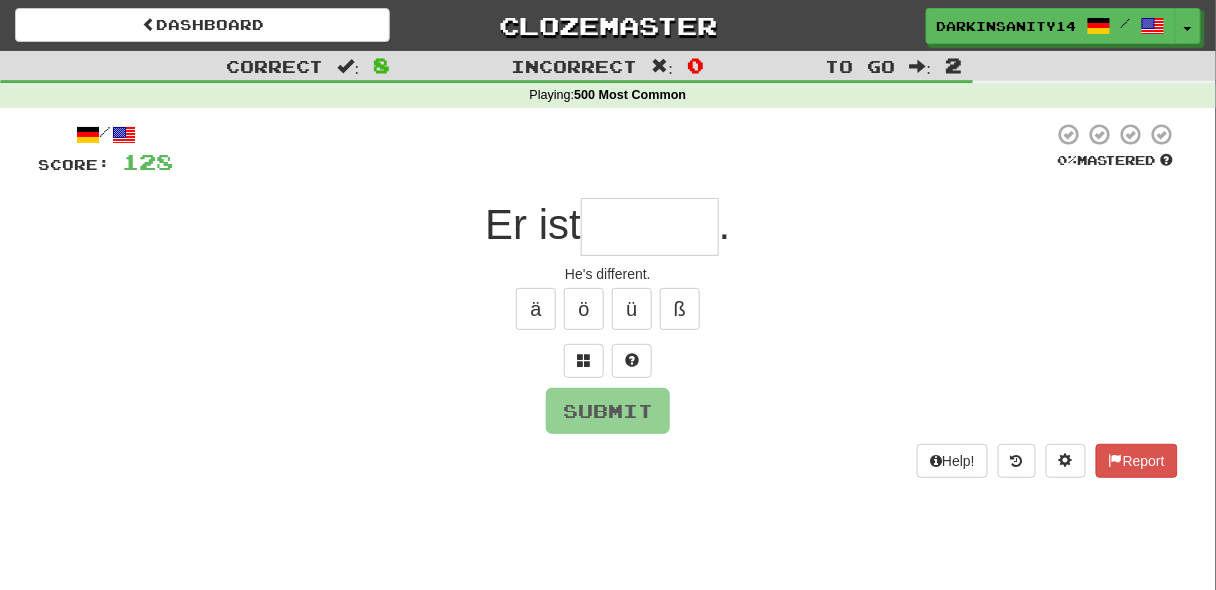 type on "*" 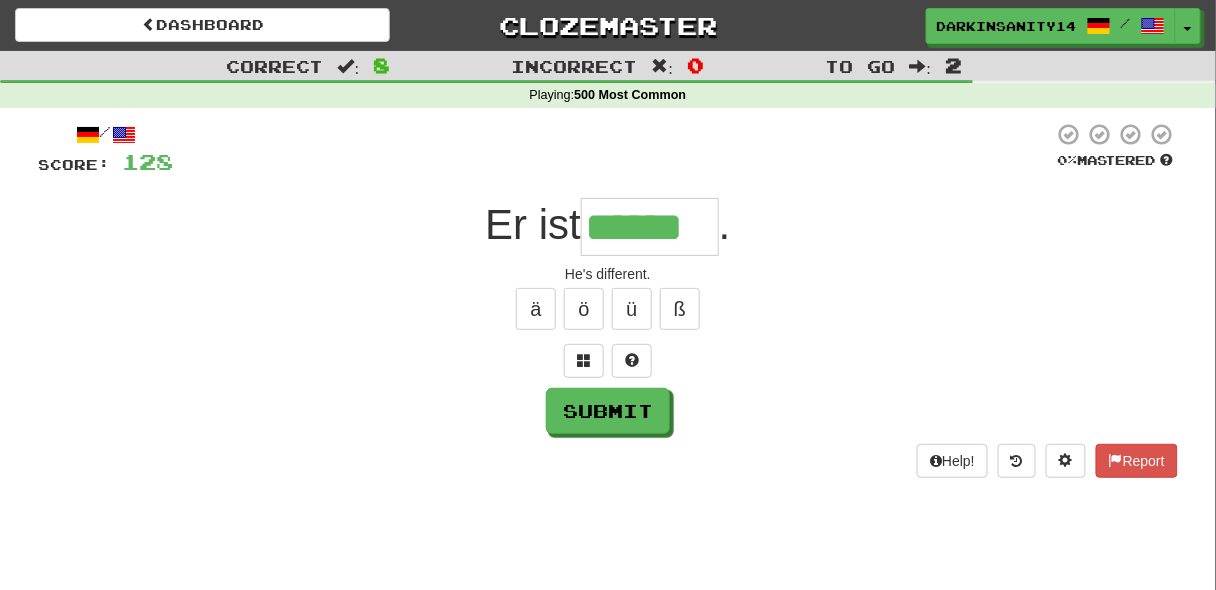 type on "******" 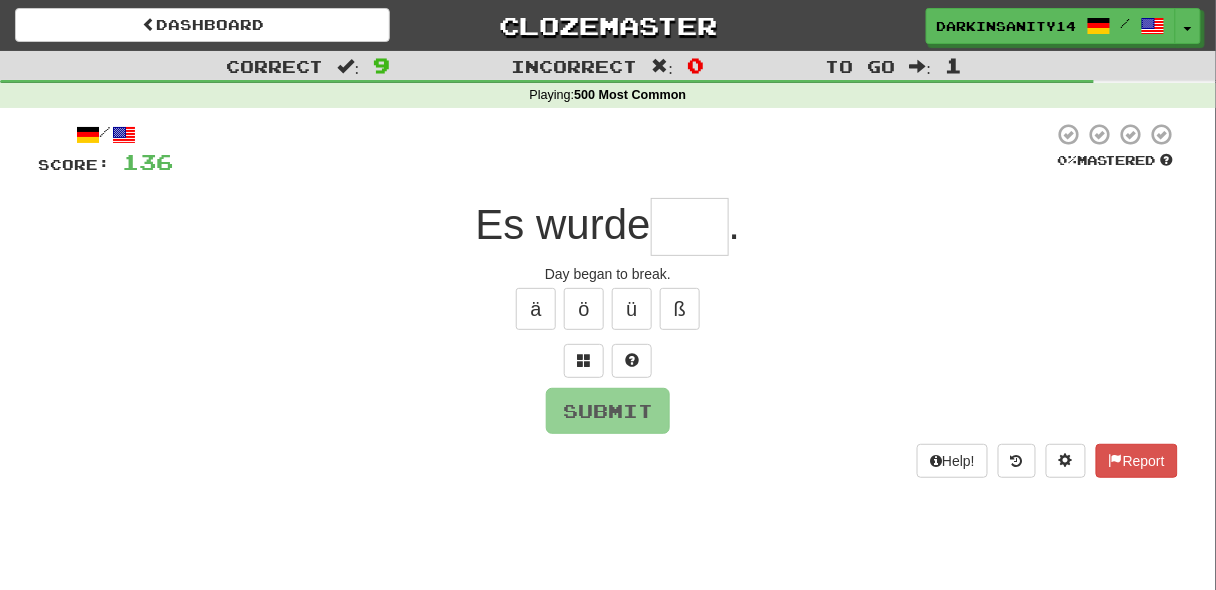 type on "*" 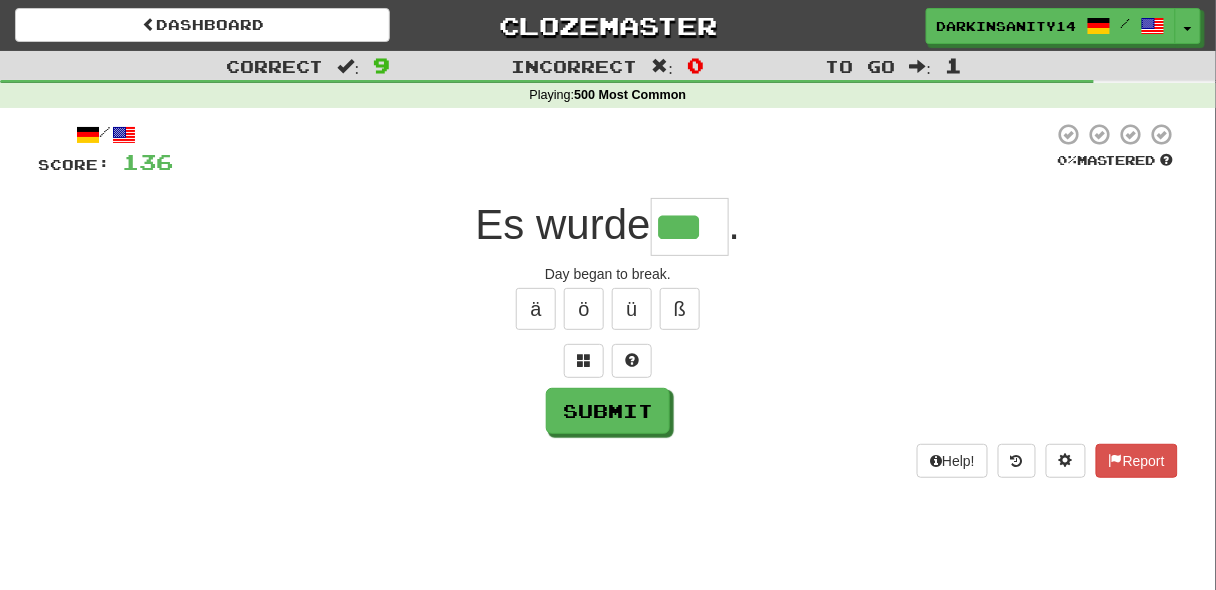 type on "***" 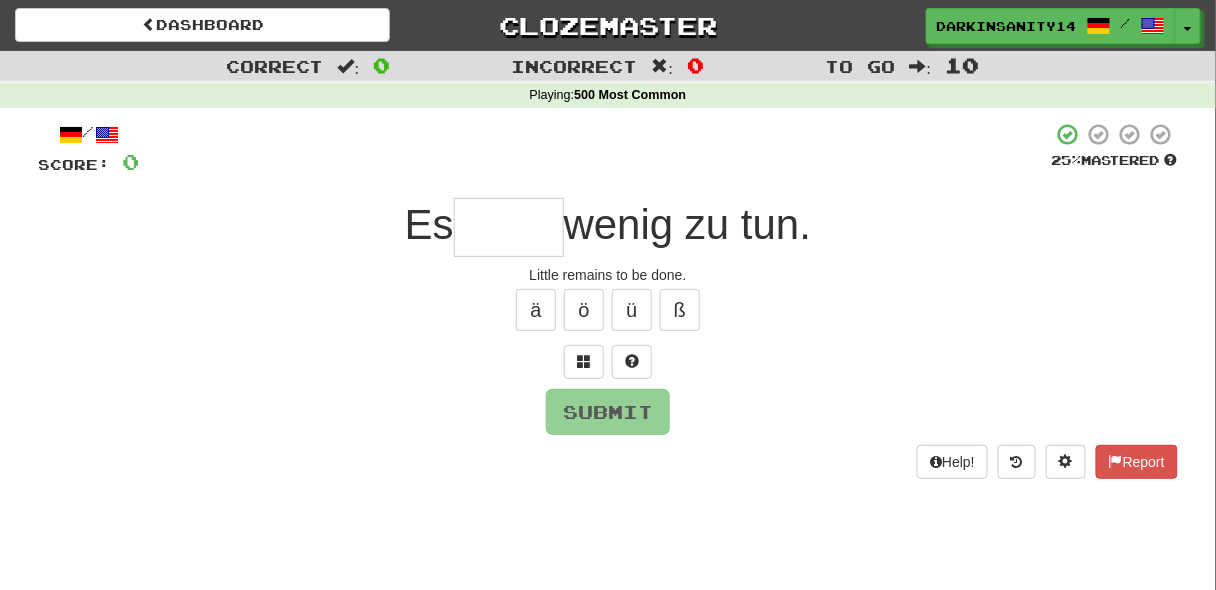 type on "*" 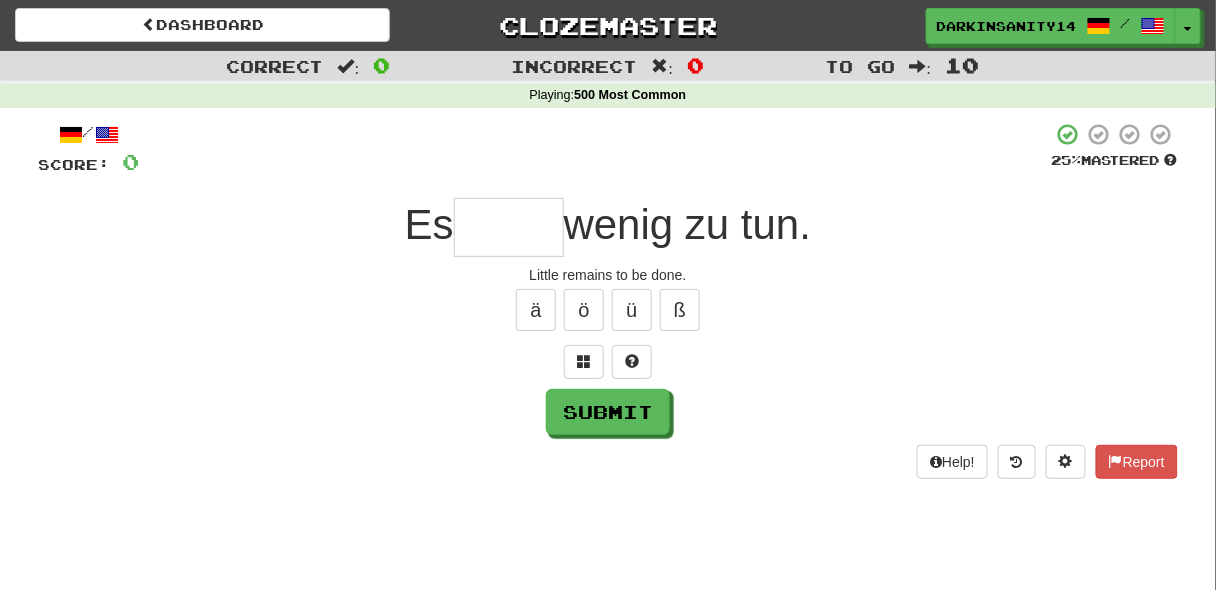 type on "*" 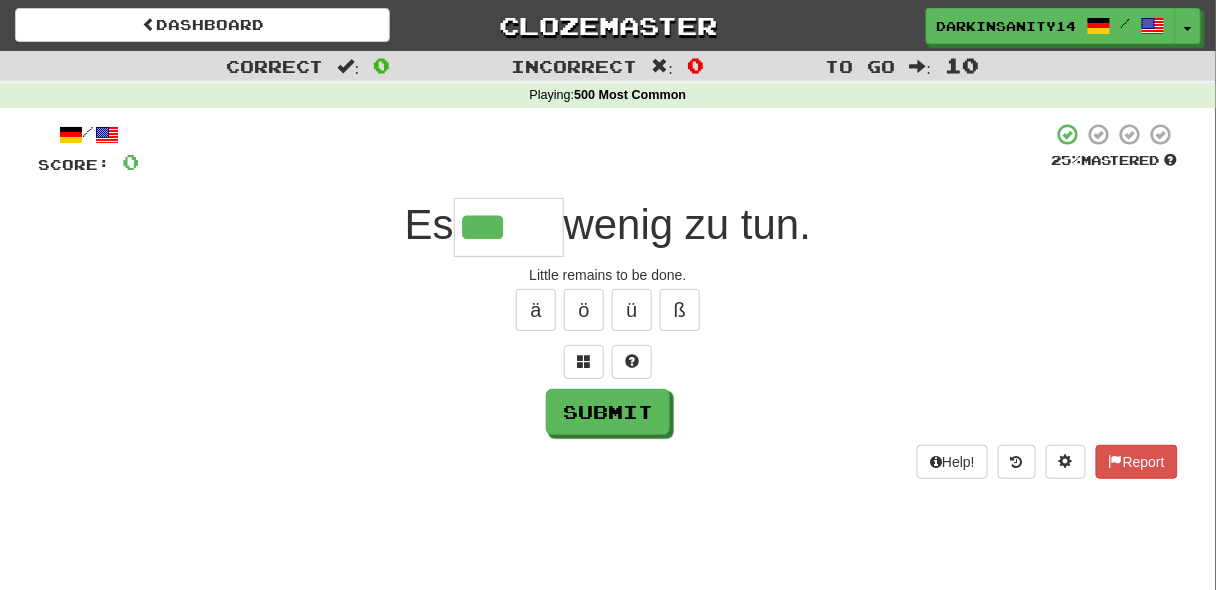 paste on "*" 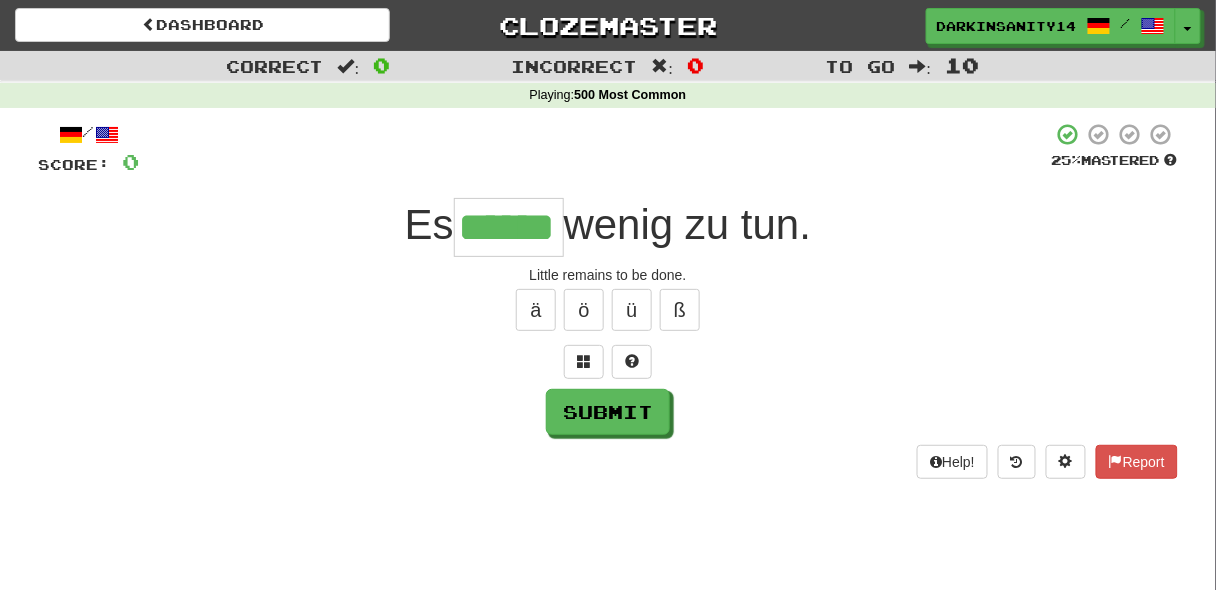 type on "******" 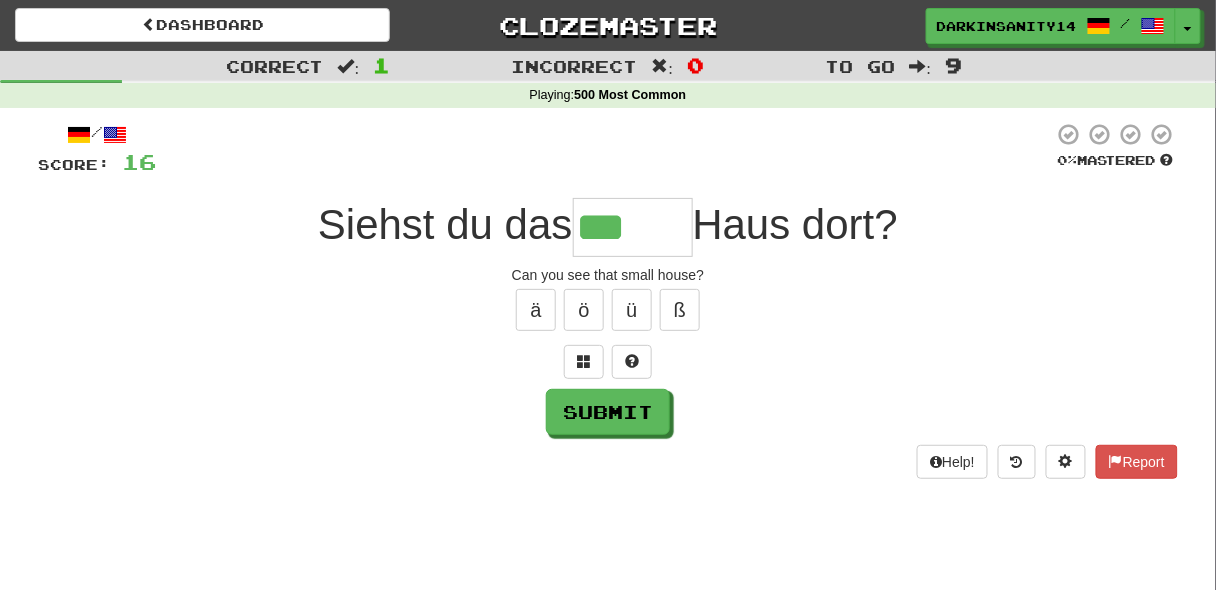 paste on "*" 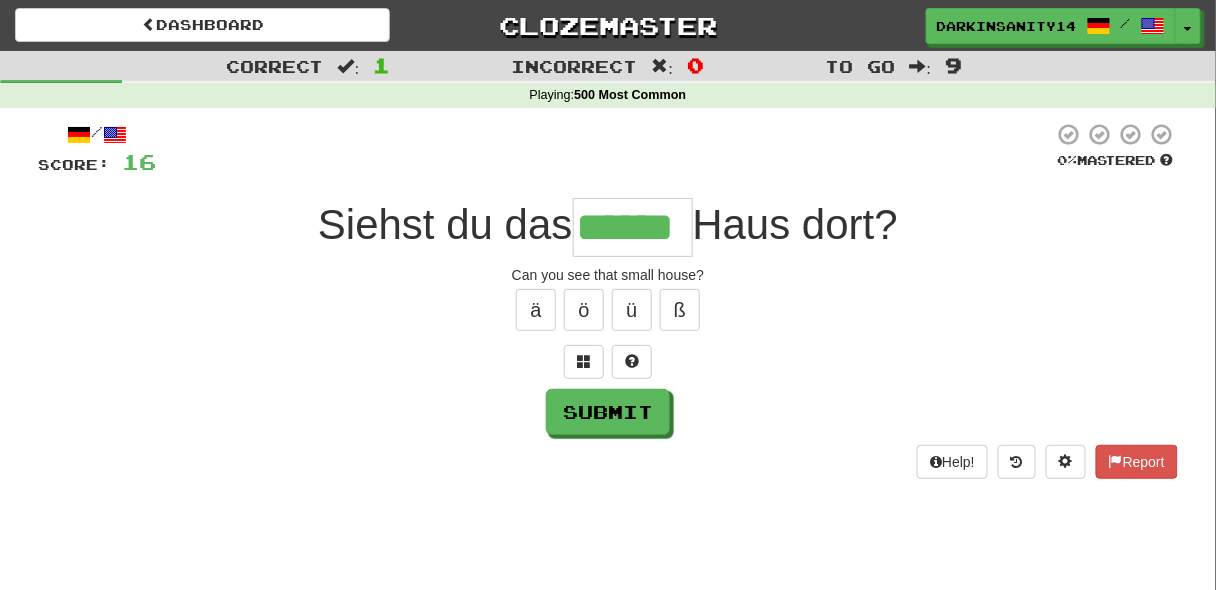 type on "******" 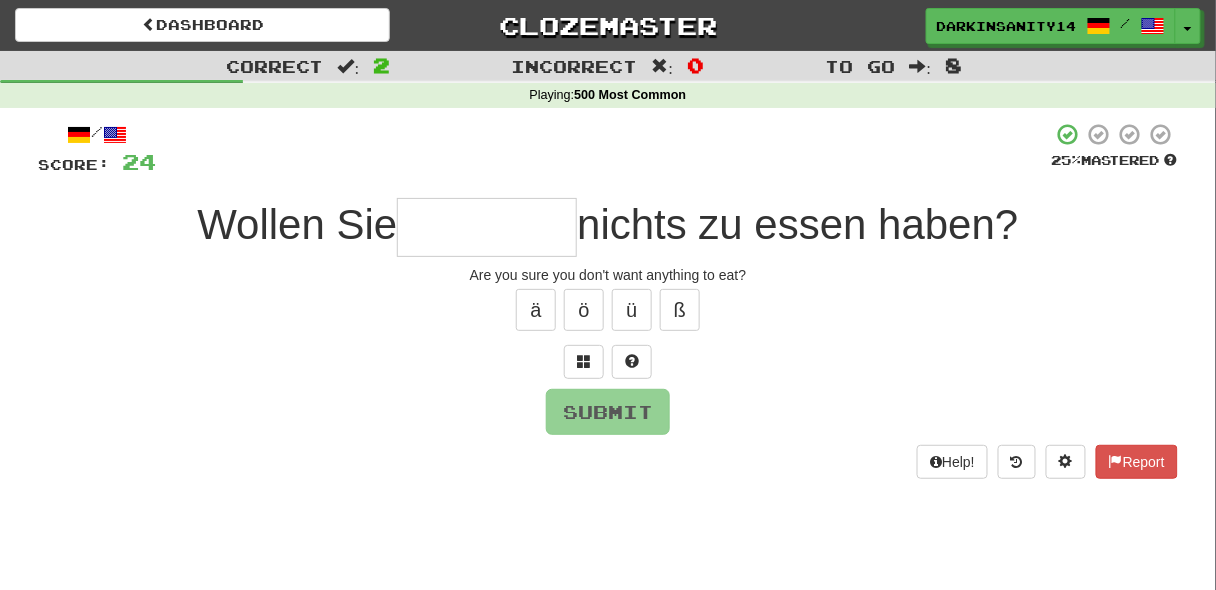 type on "*" 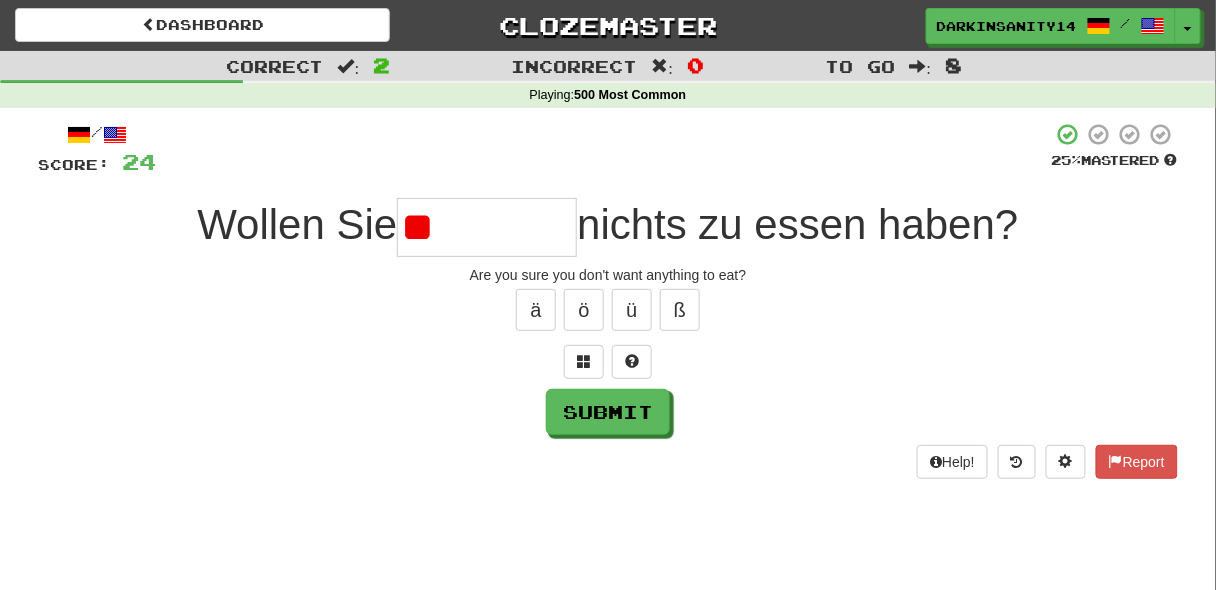type on "*" 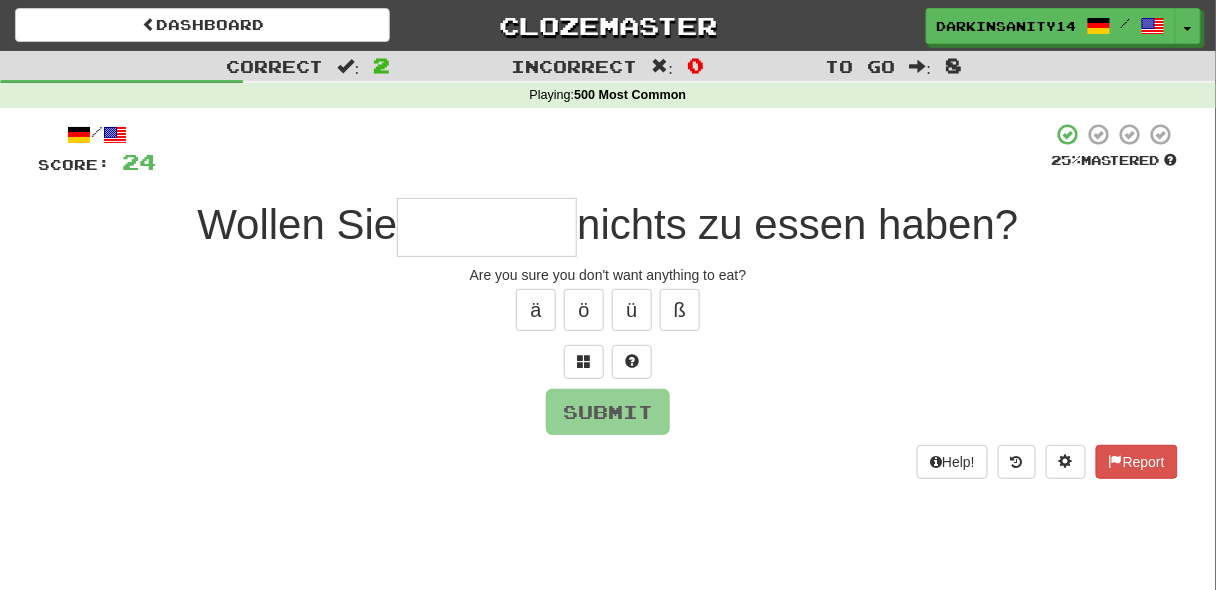 type on "*" 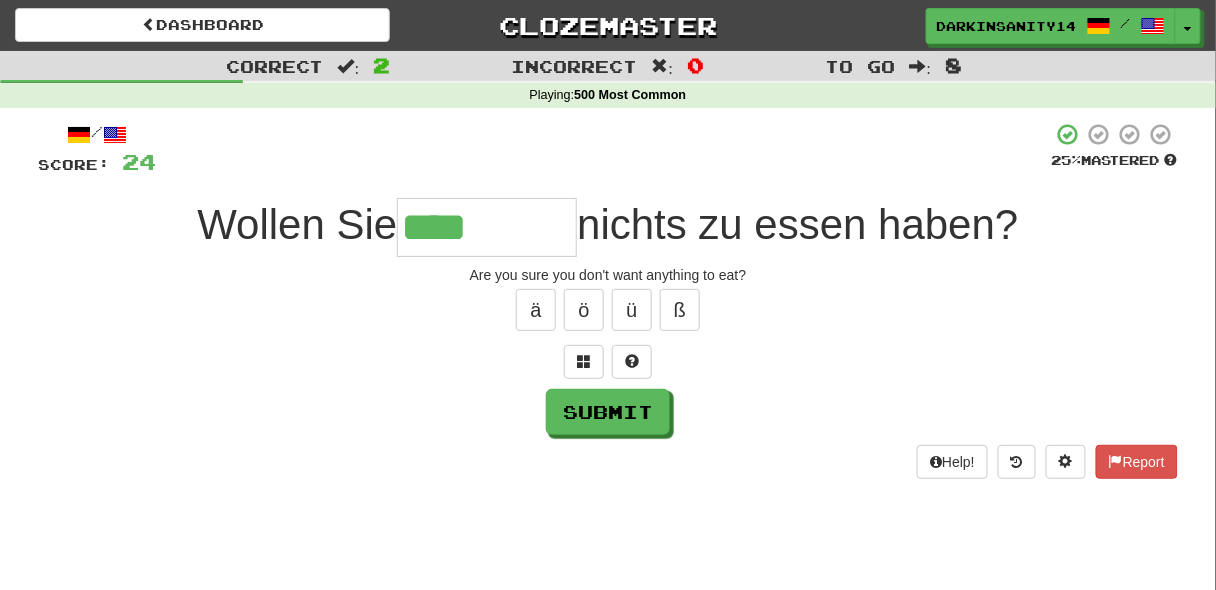 paste on "*" 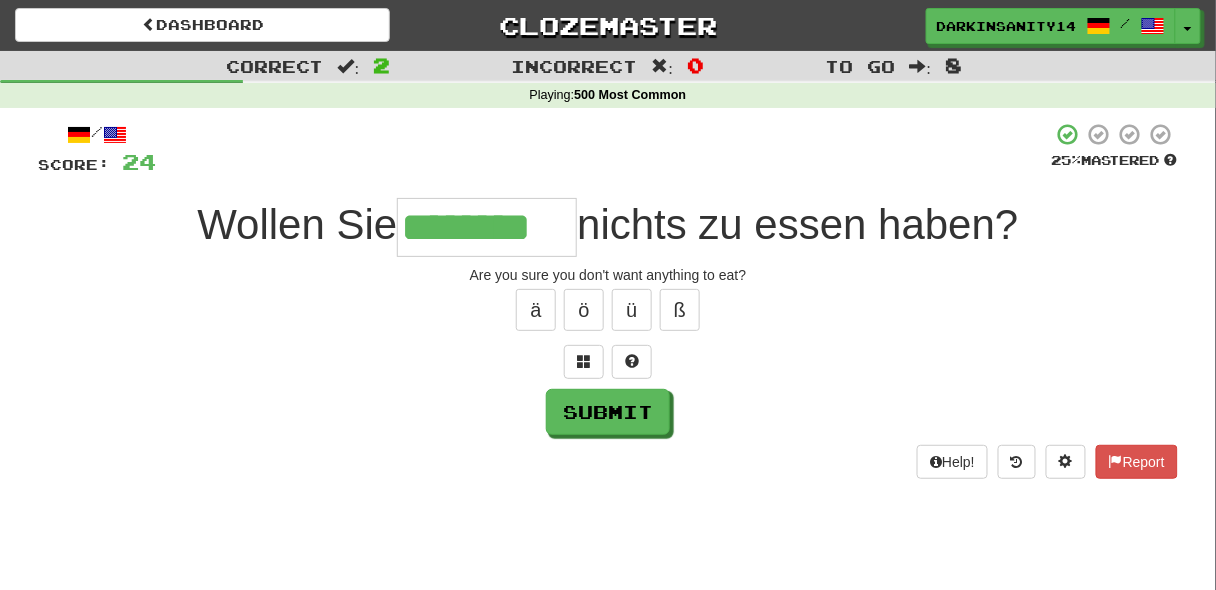 type on "********" 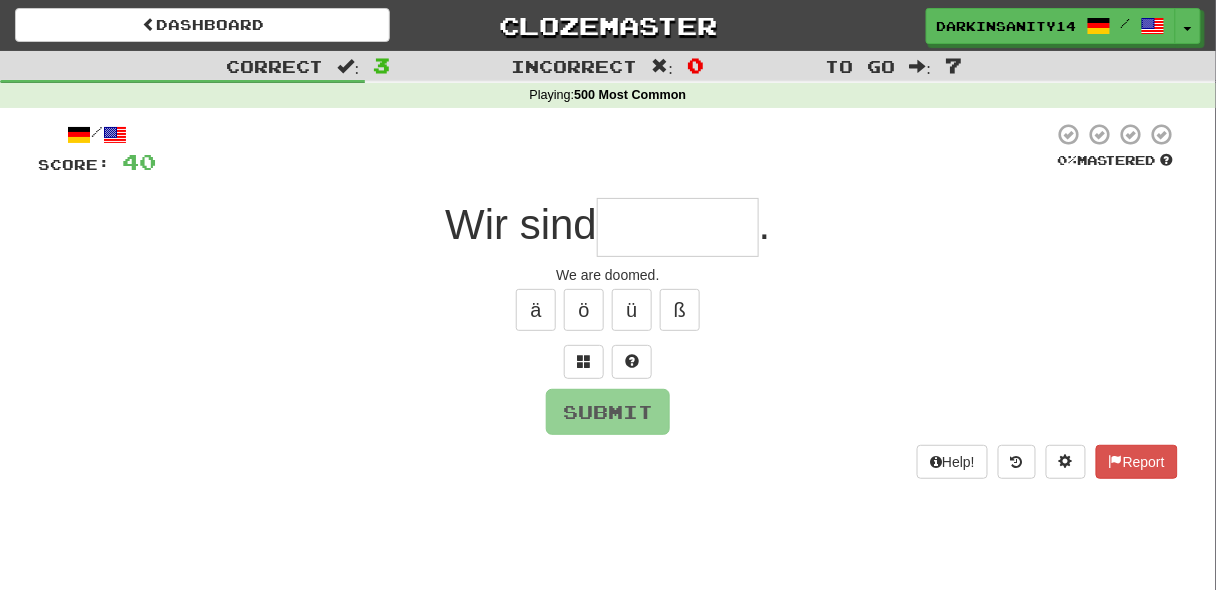 type on "*" 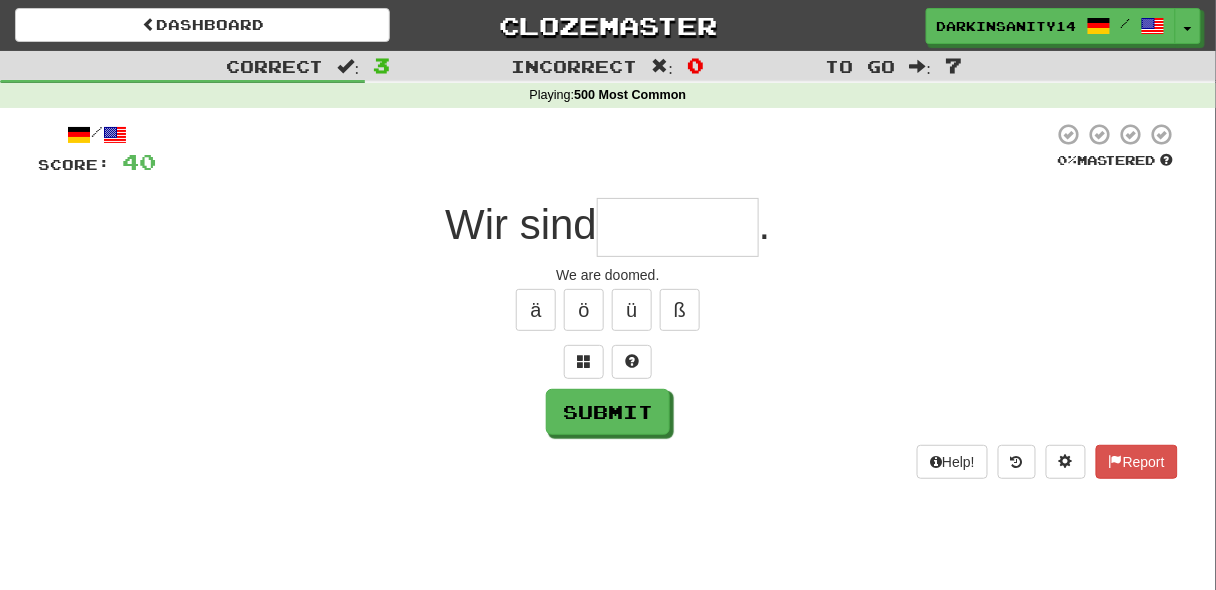type on "*" 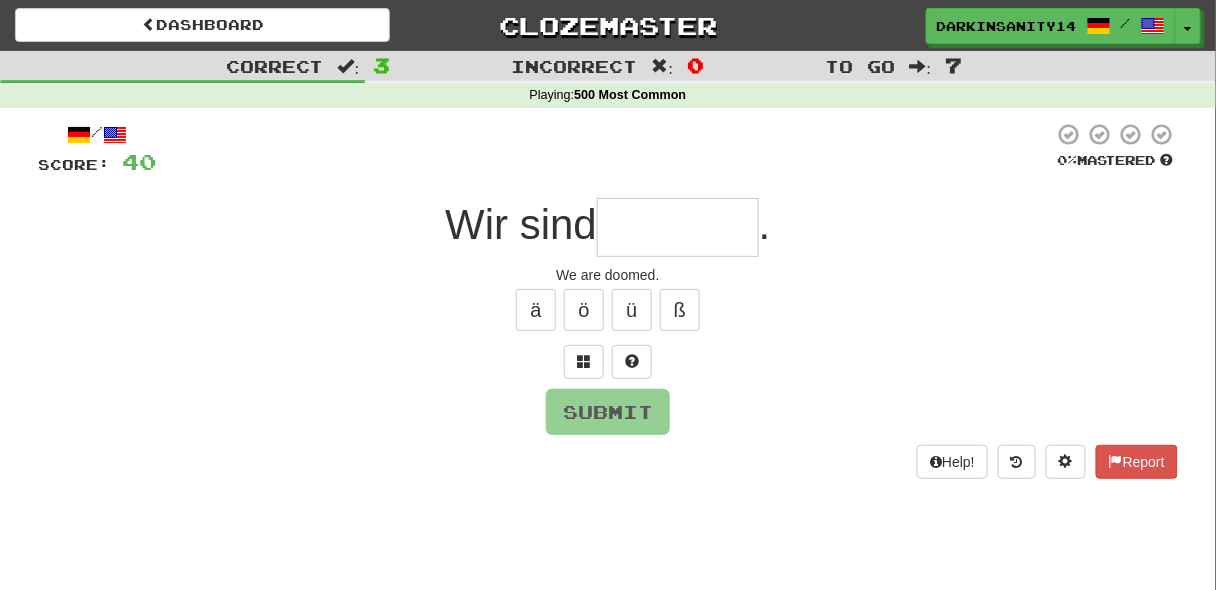 type on "*" 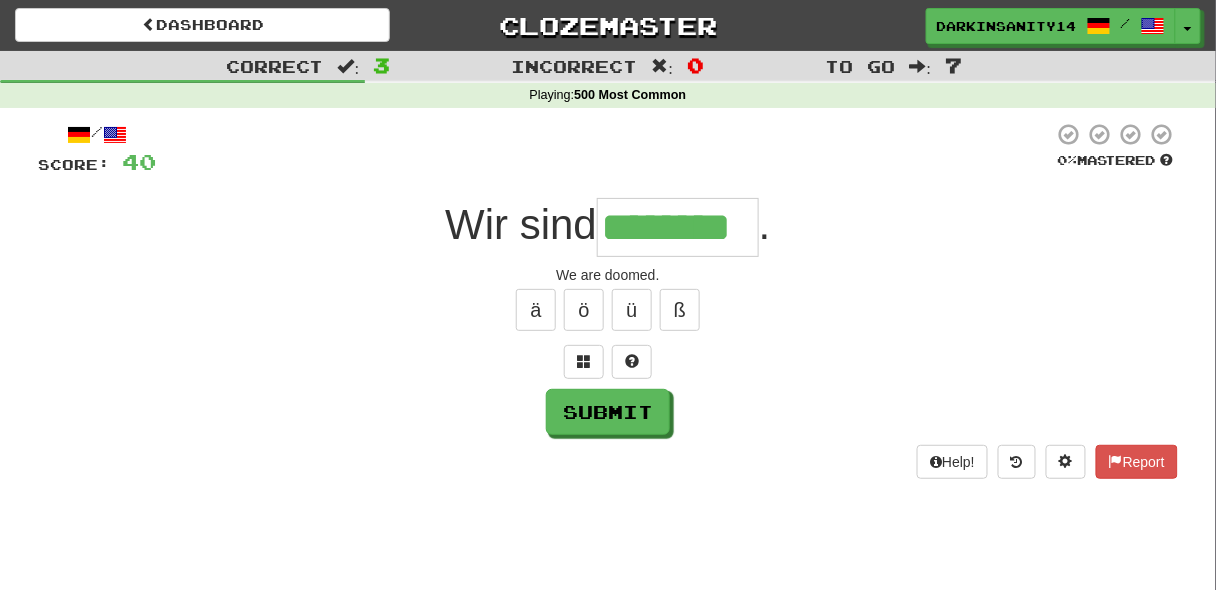 type on "********" 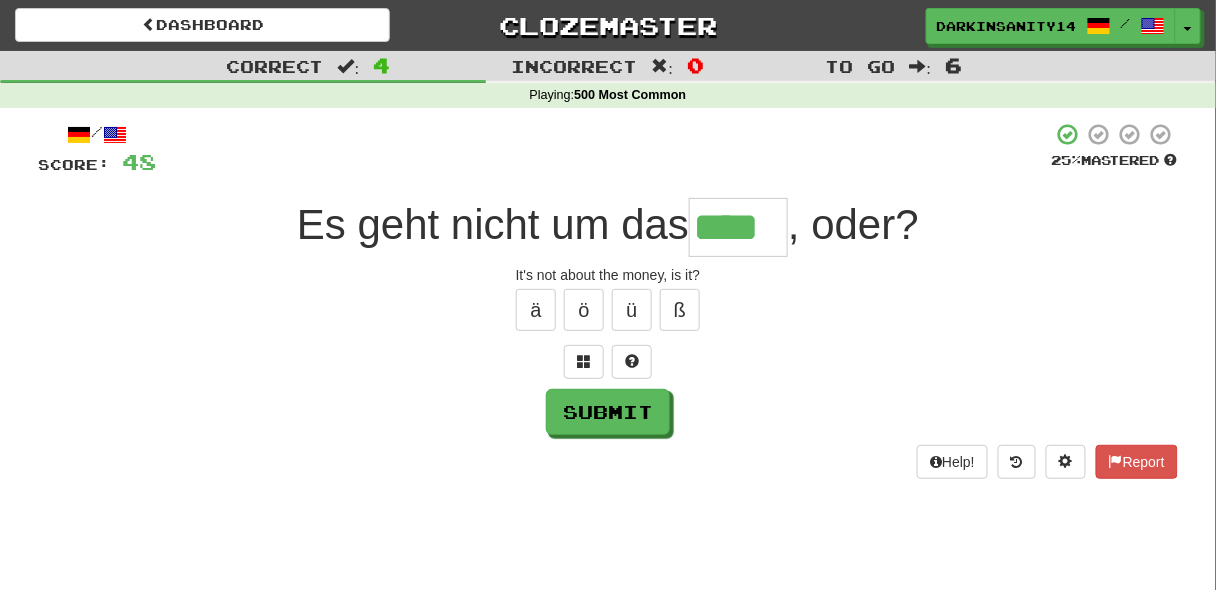 type on "****" 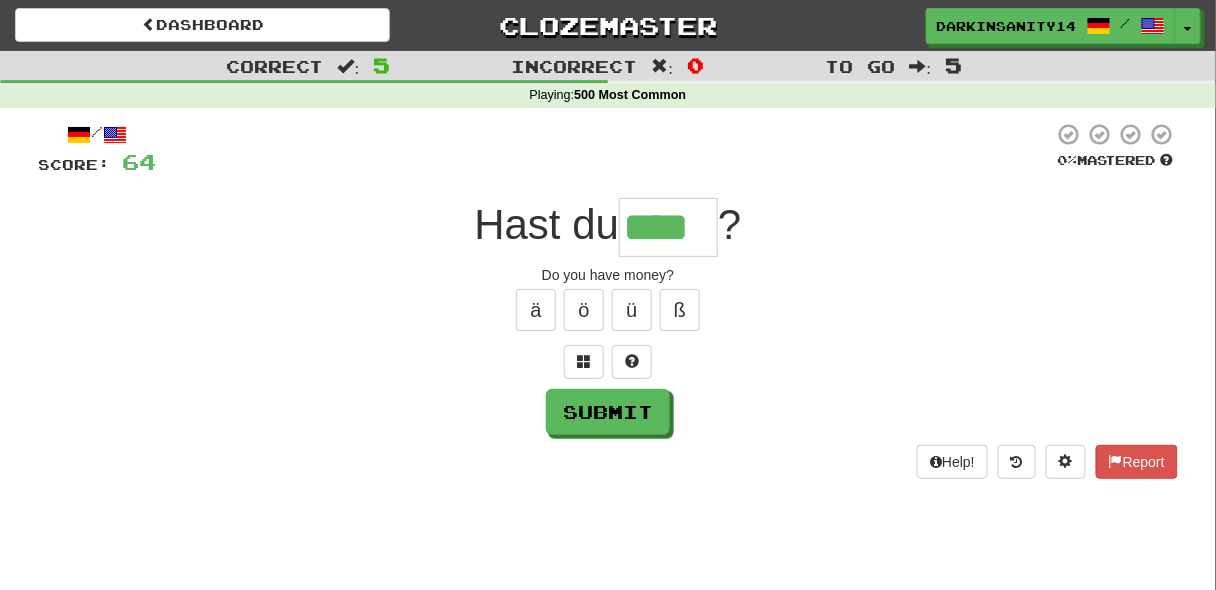 type on "****" 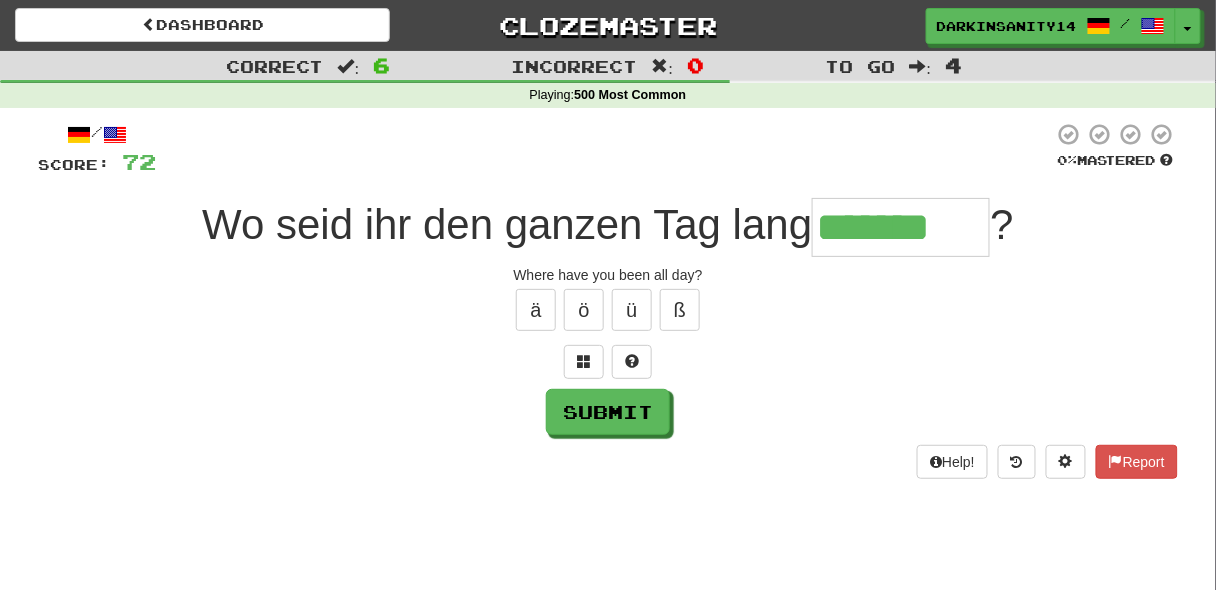 type on "*******" 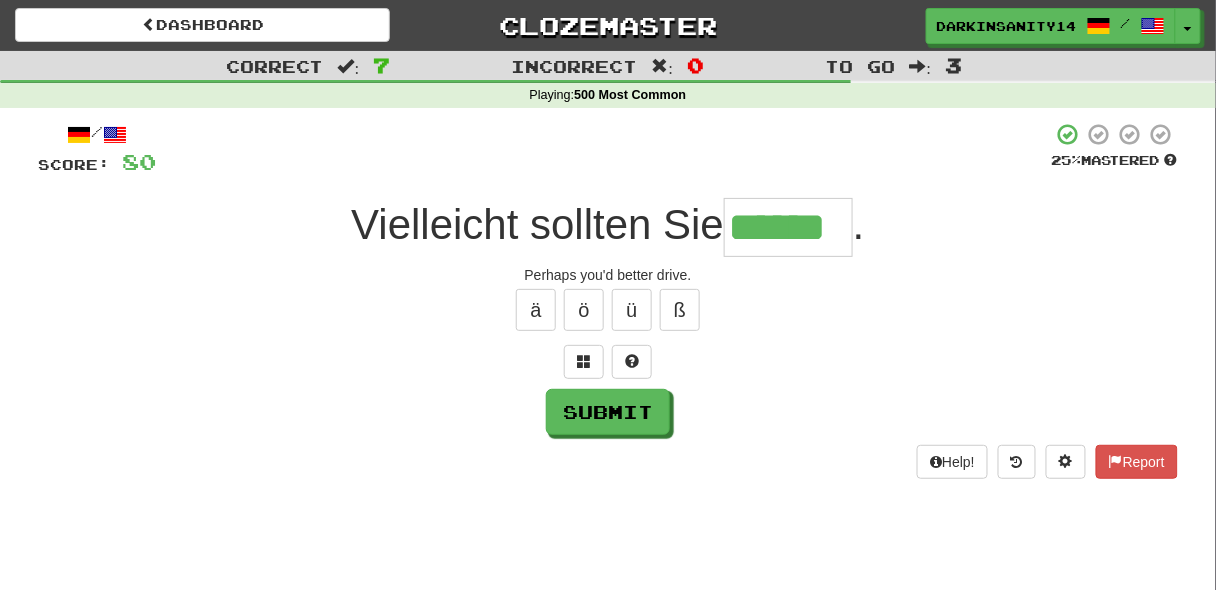 type on "******" 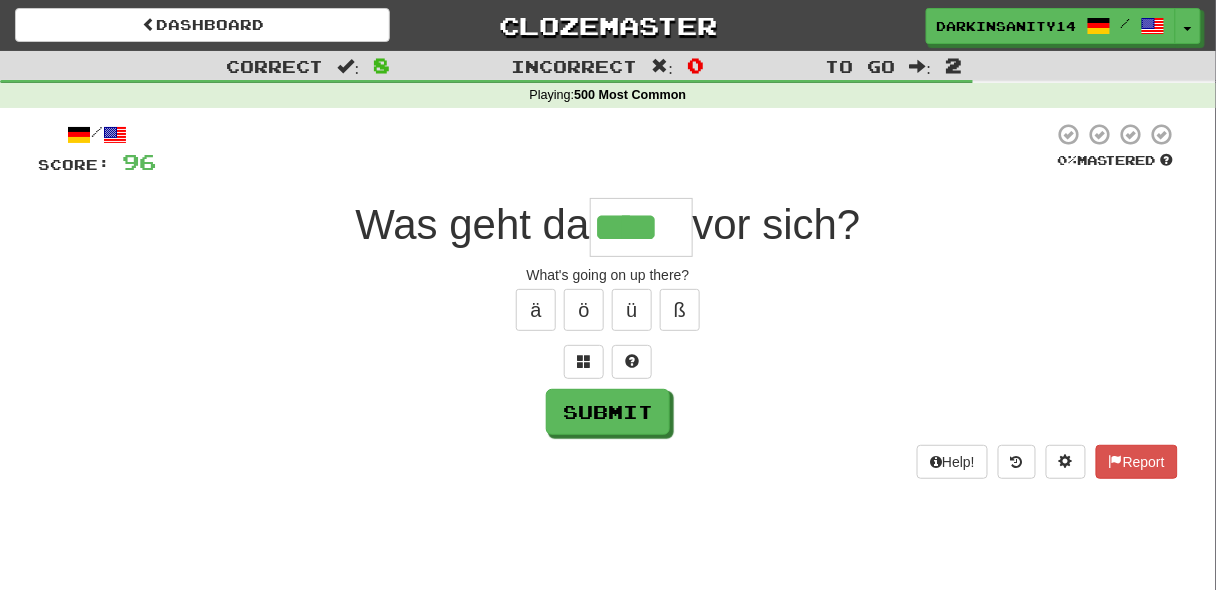 type on "****" 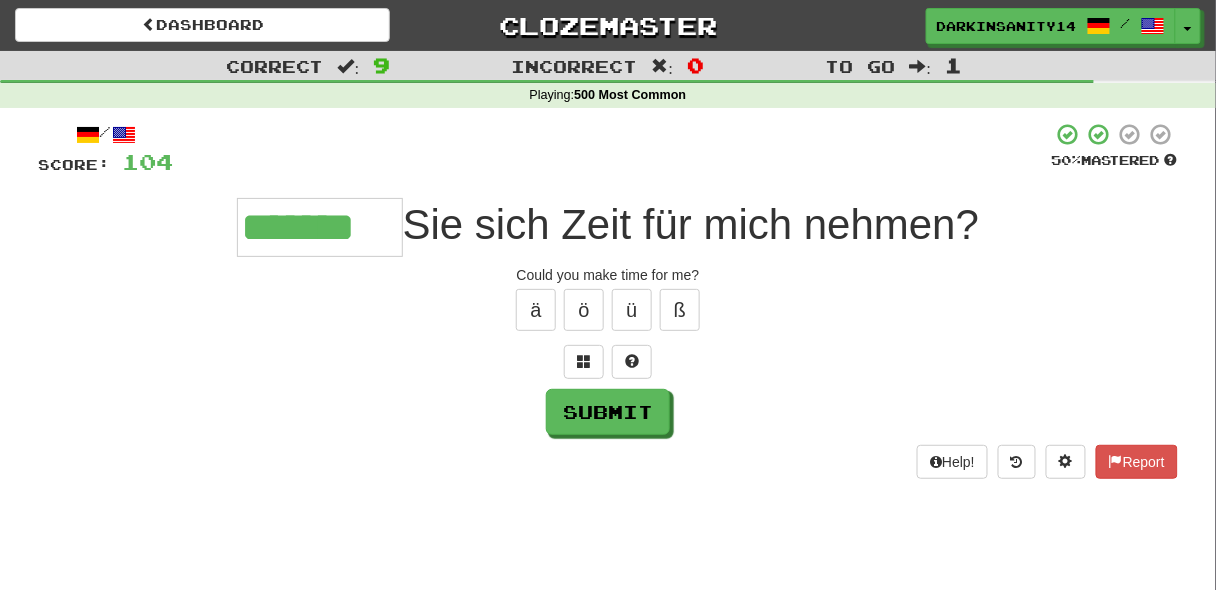 type on "*******" 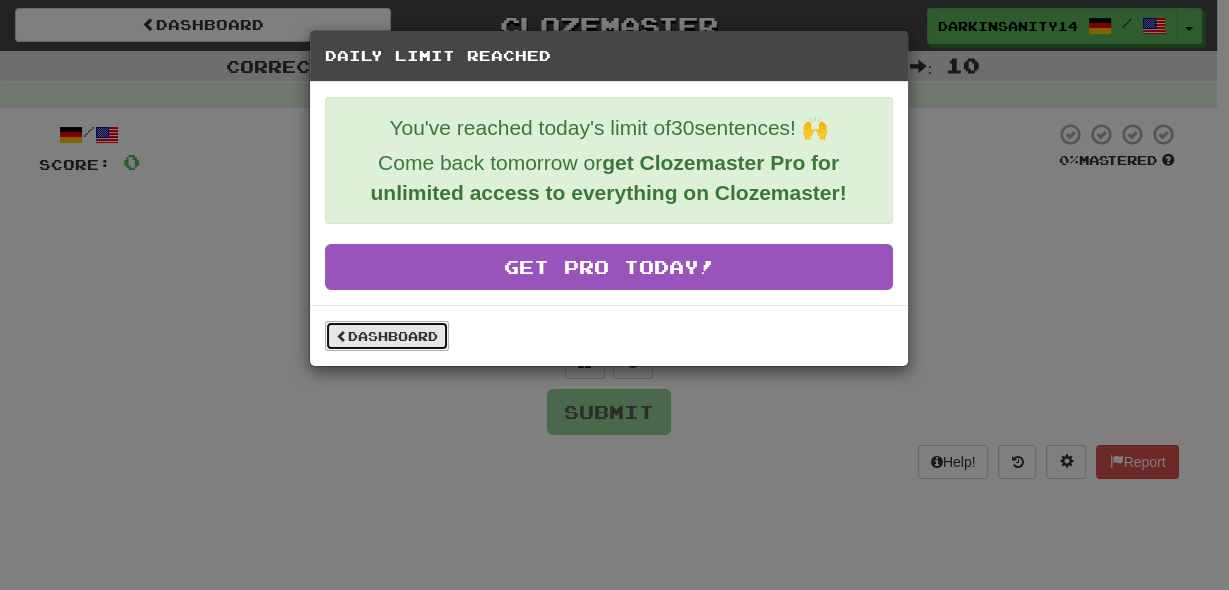 click on "Dashboard" at bounding box center [387, 336] 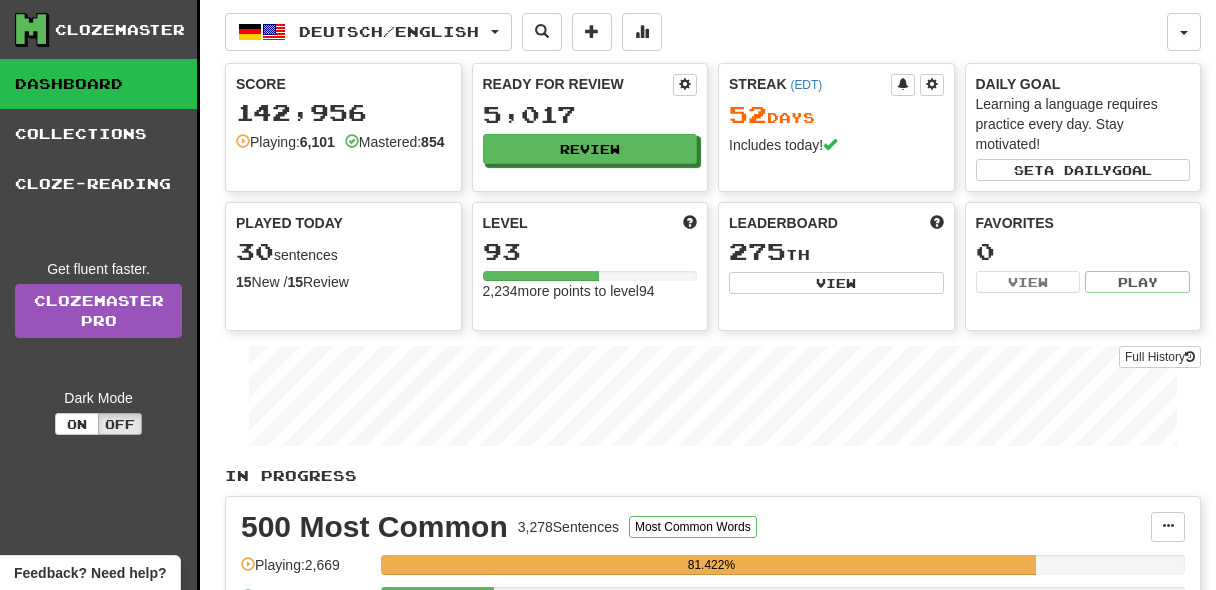 scroll, scrollTop: 0, scrollLeft: 0, axis: both 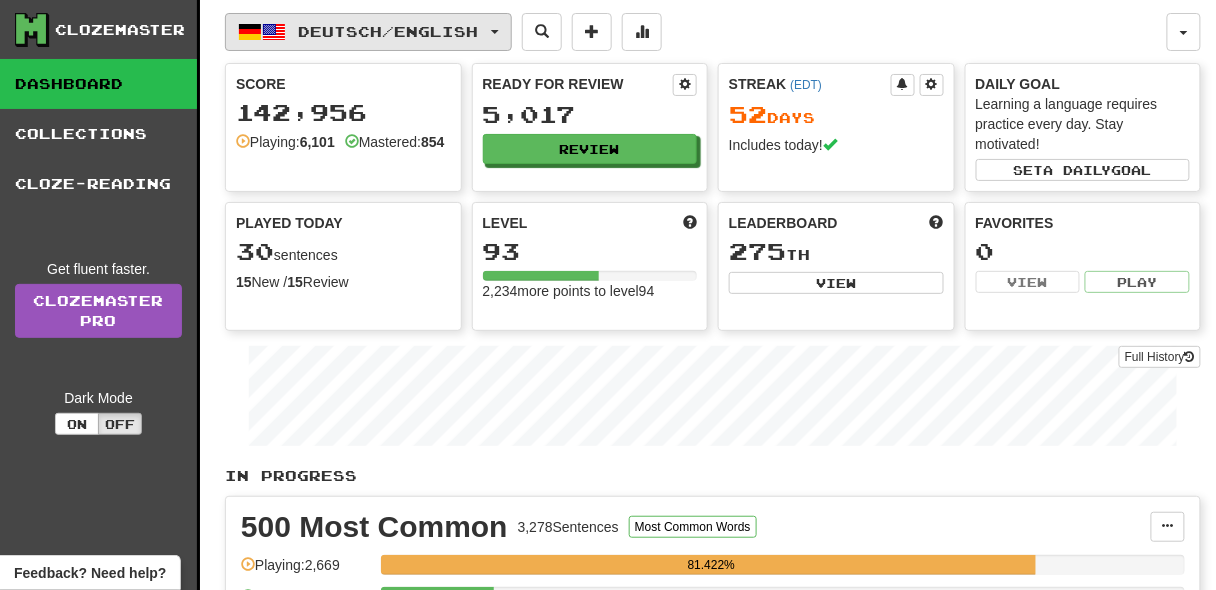 click on "Deutsch  /  English" 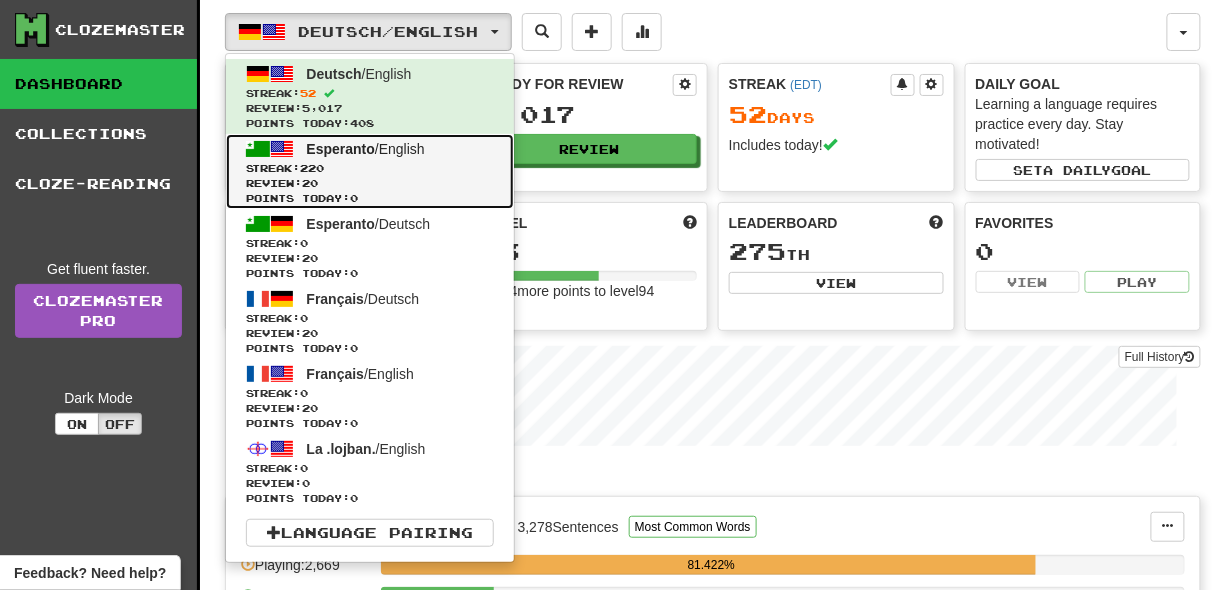 click on "Points today:  0" 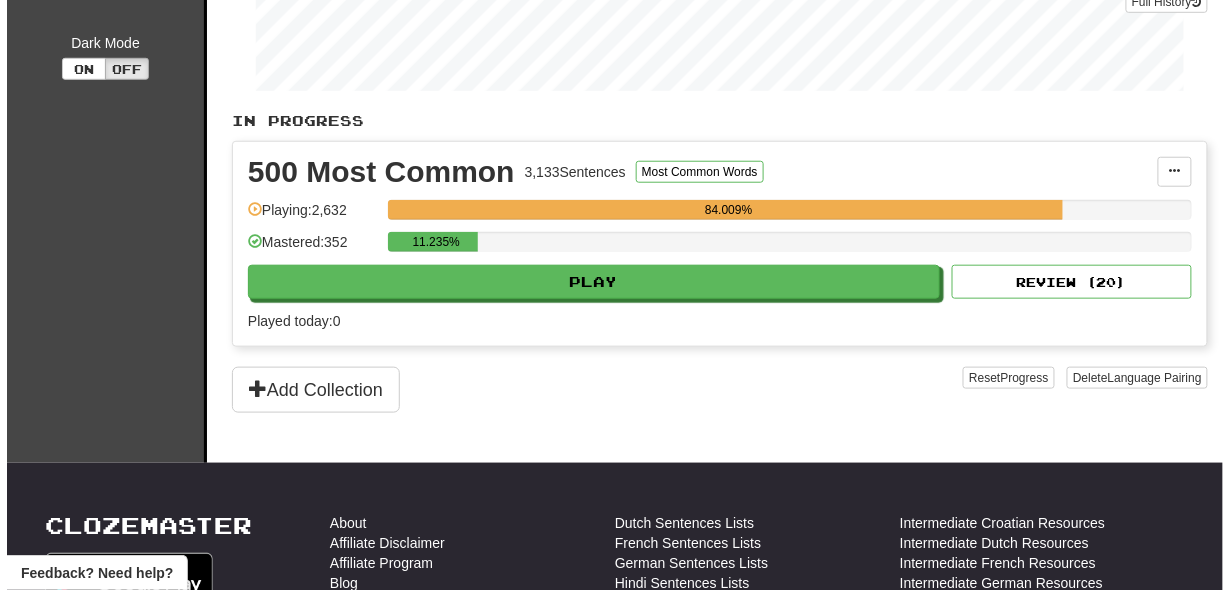 scroll, scrollTop: 358, scrollLeft: 0, axis: vertical 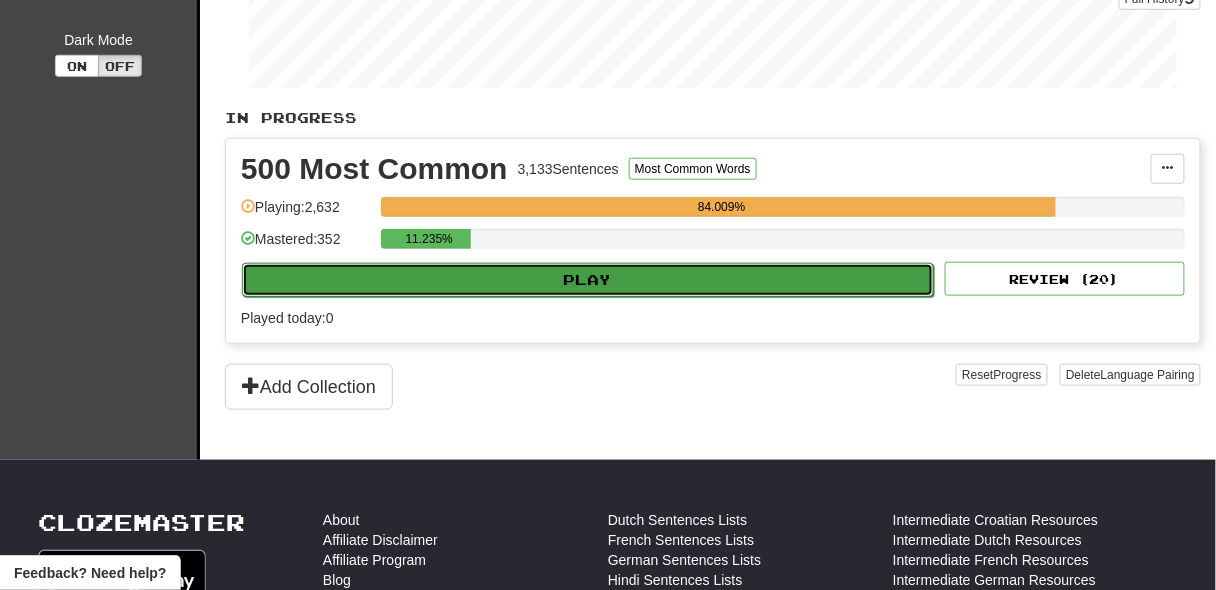 click on "Play" 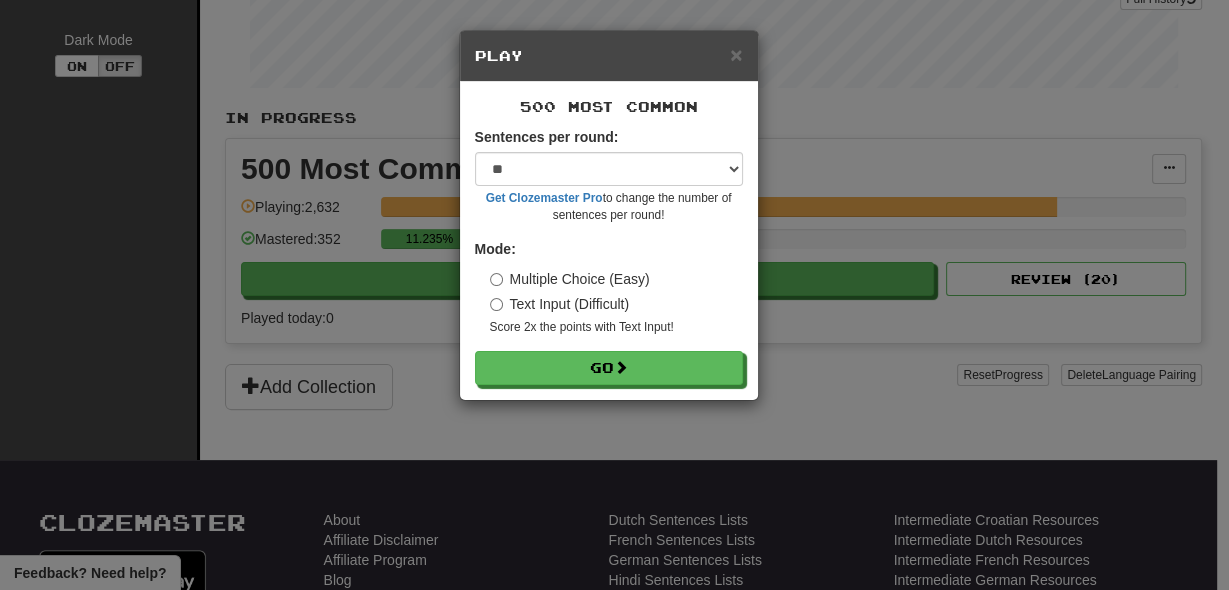 click on "Multiple Choice (Easy)" at bounding box center [570, 279] 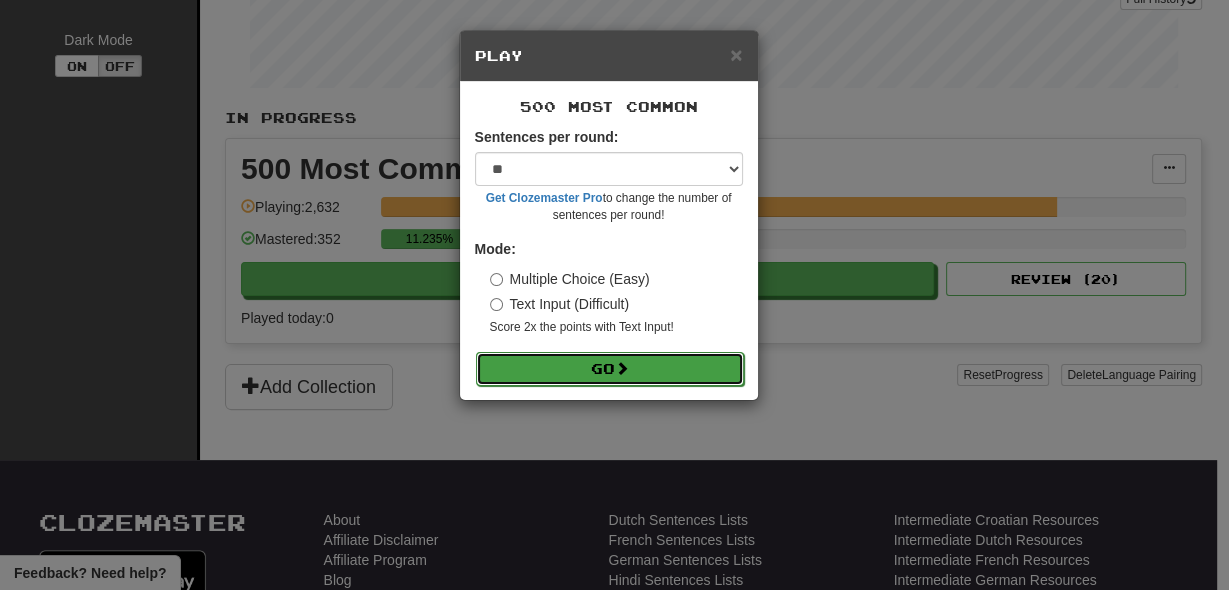 click on "Go" at bounding box center [610, 369] 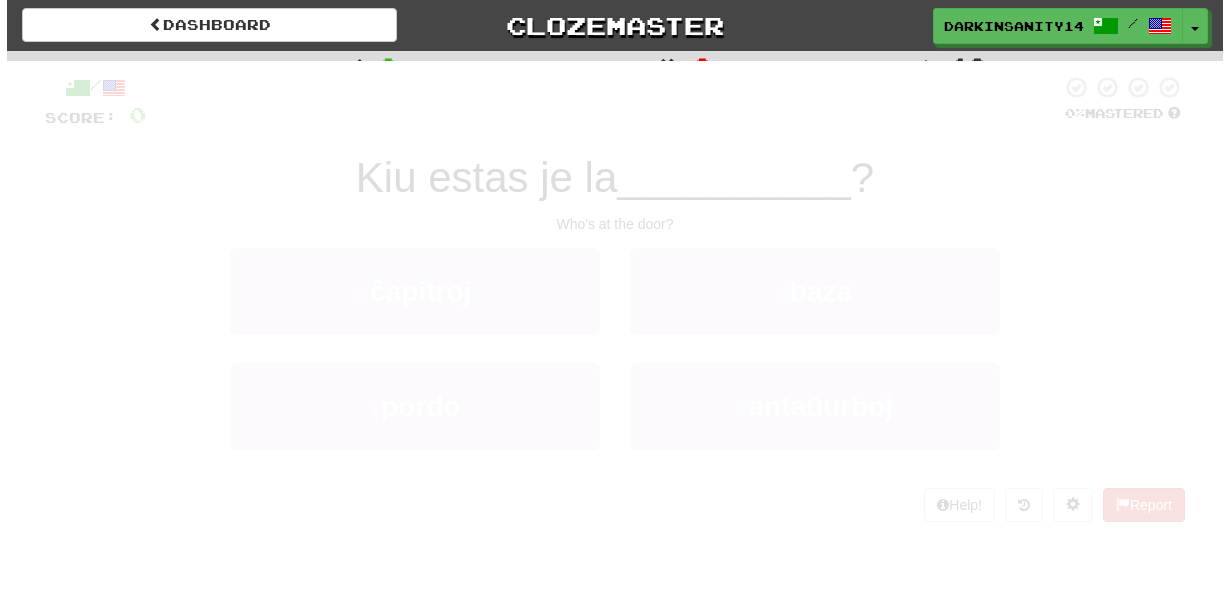 scroll, scrollTop: 0, scrollLeft: 0, axis: both 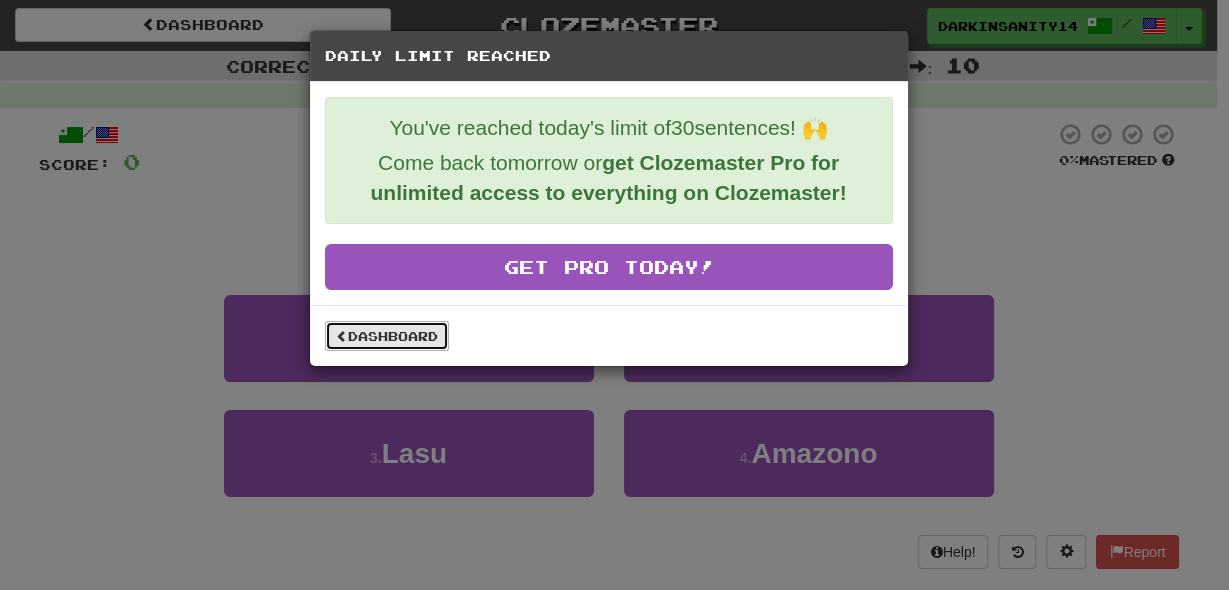 click on "Dashboard" at bounding box center (387, 336) 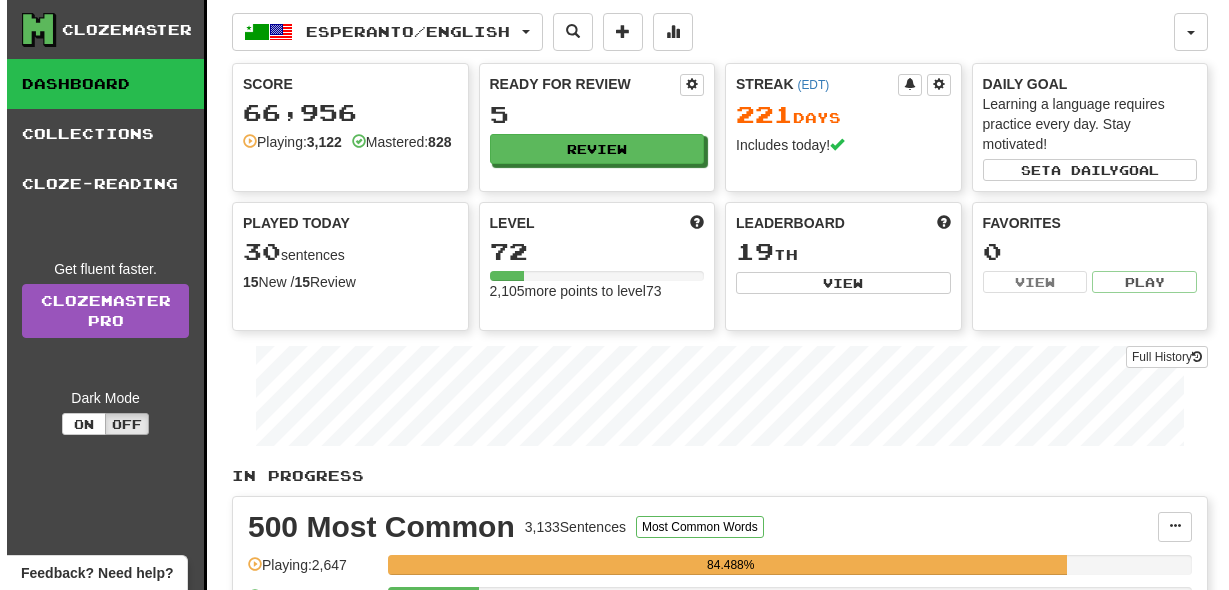 scroll, scrollTop: 102, scrollLeft: 0, axis: vertical 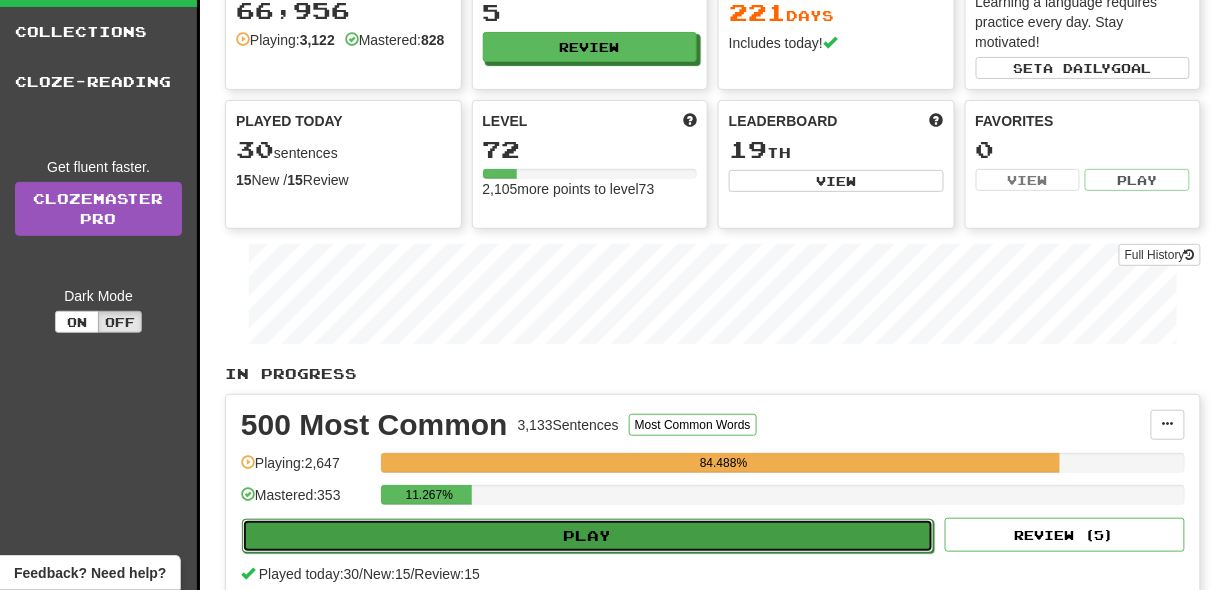 click on "Play" at bounding box center [588, 536] 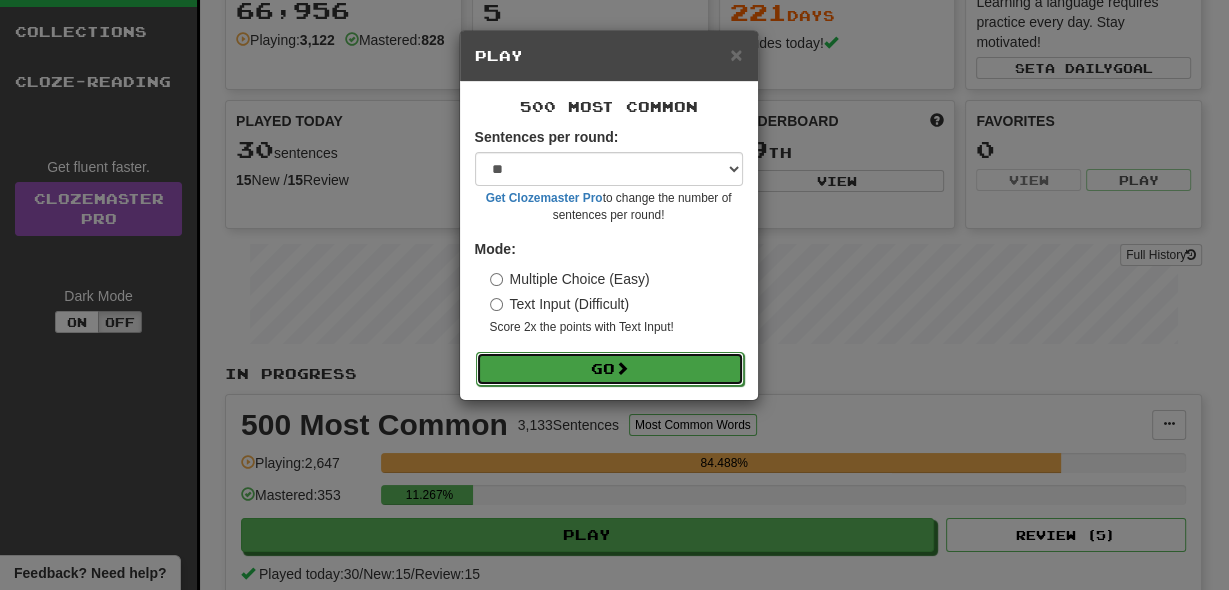click at bounding box center (622, 368) 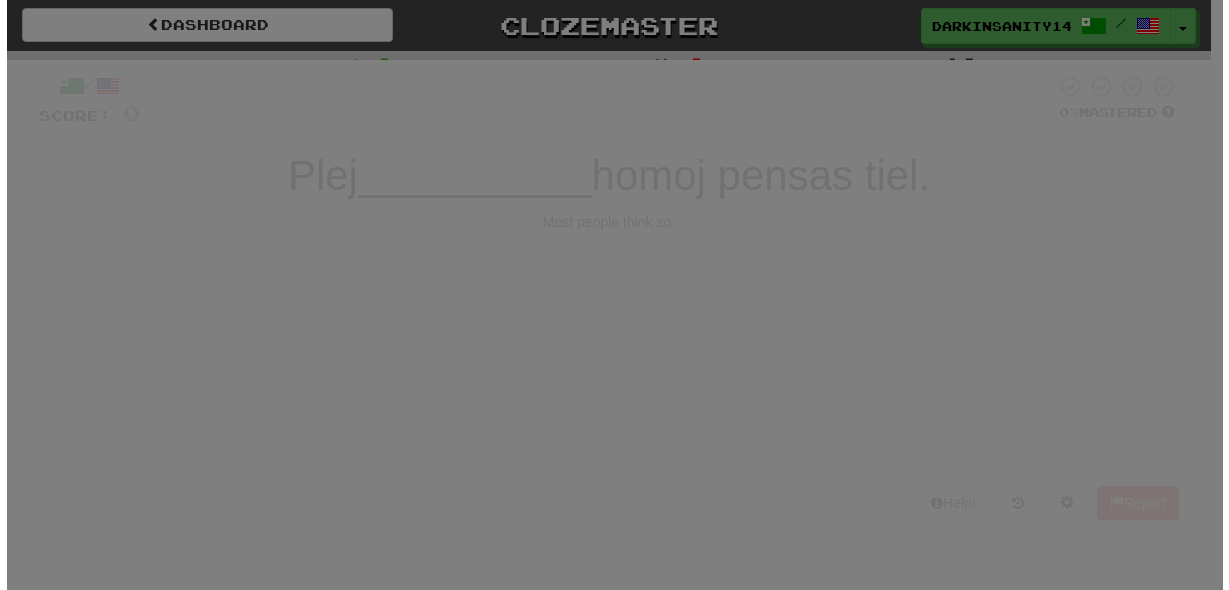 scroll, scrollTop: 0, scrollLeft: 0, axis: both 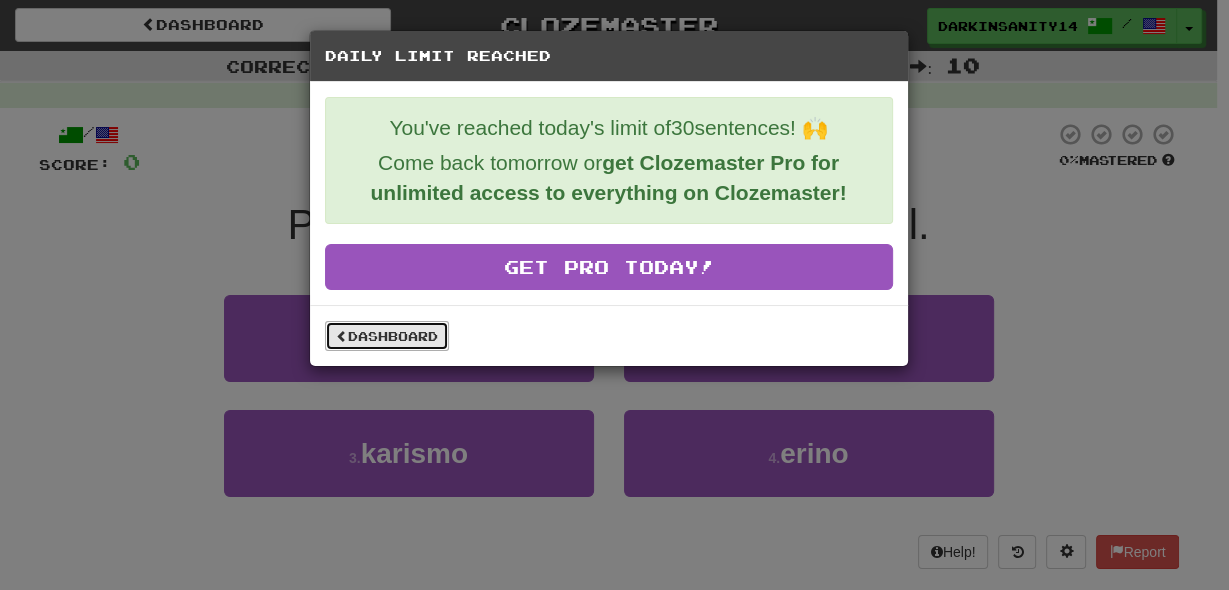 click on "Dashboard" at bounding box center [387, 336] 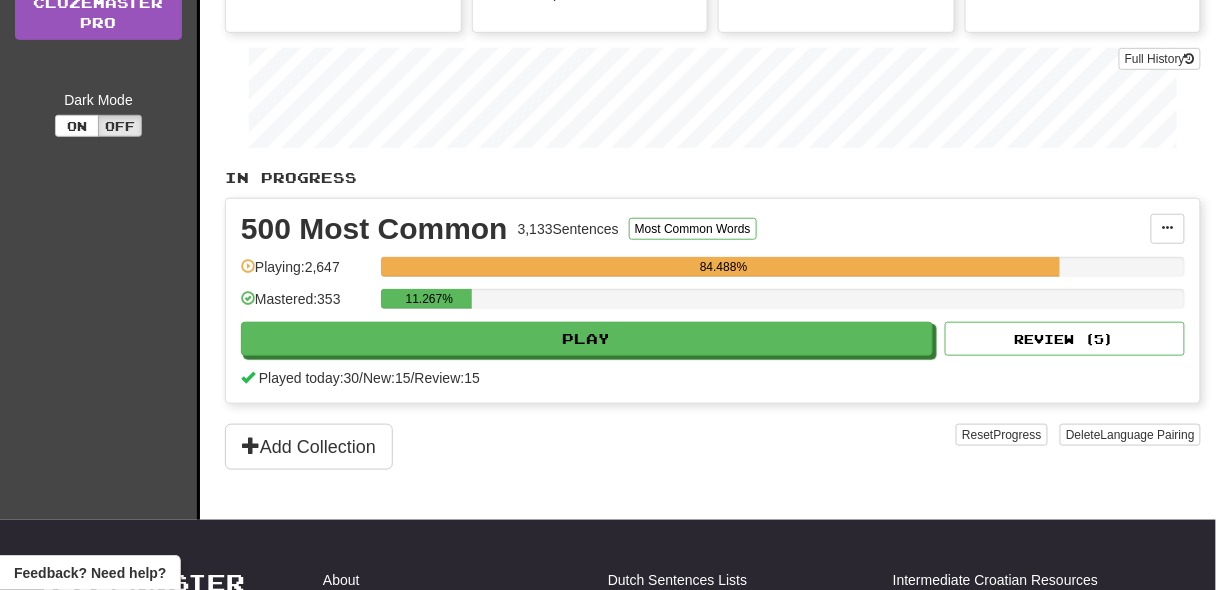 scroll, scrollTop: 306, scrollLeft: 0, axis: vertical 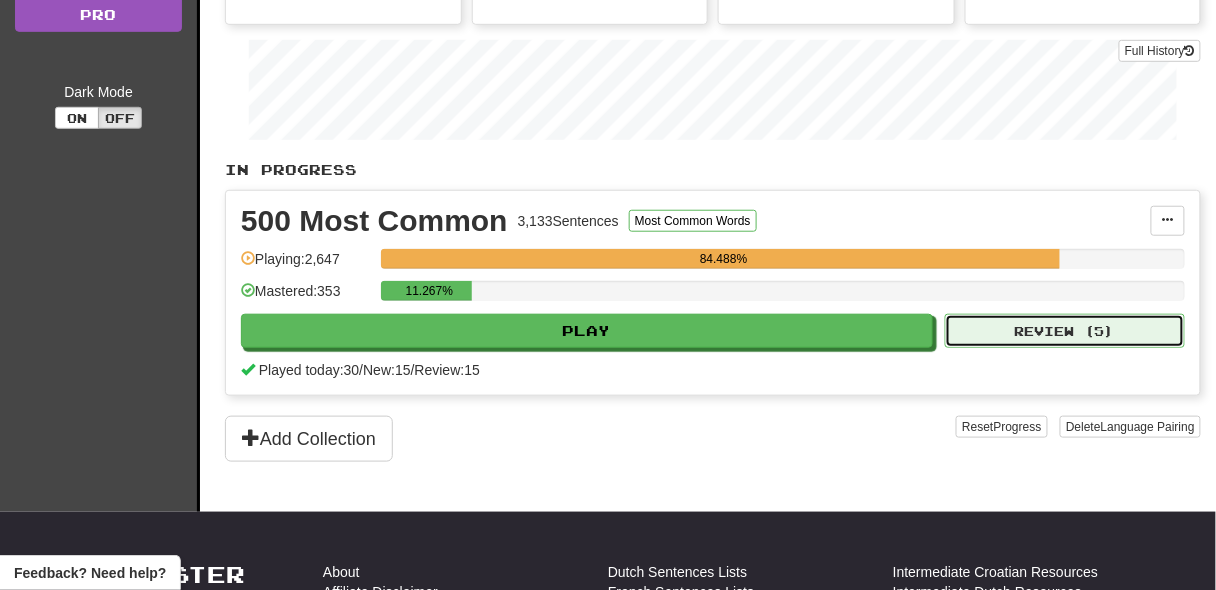 click on "Review ( 5 )" at bounding box center (1065, 331) 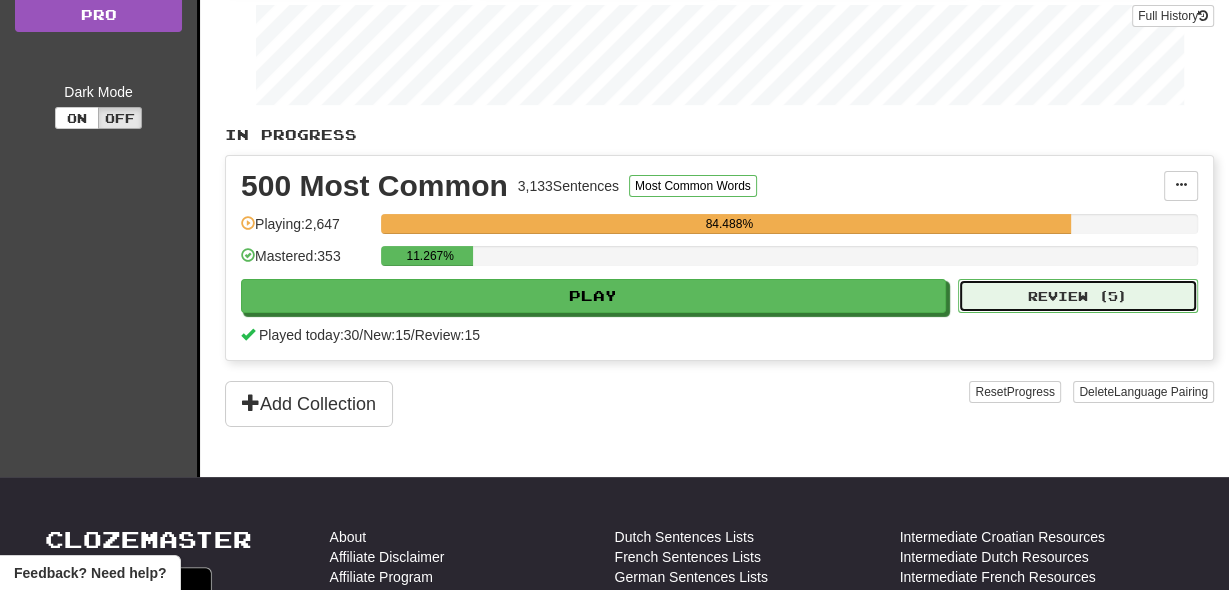 select on "**" 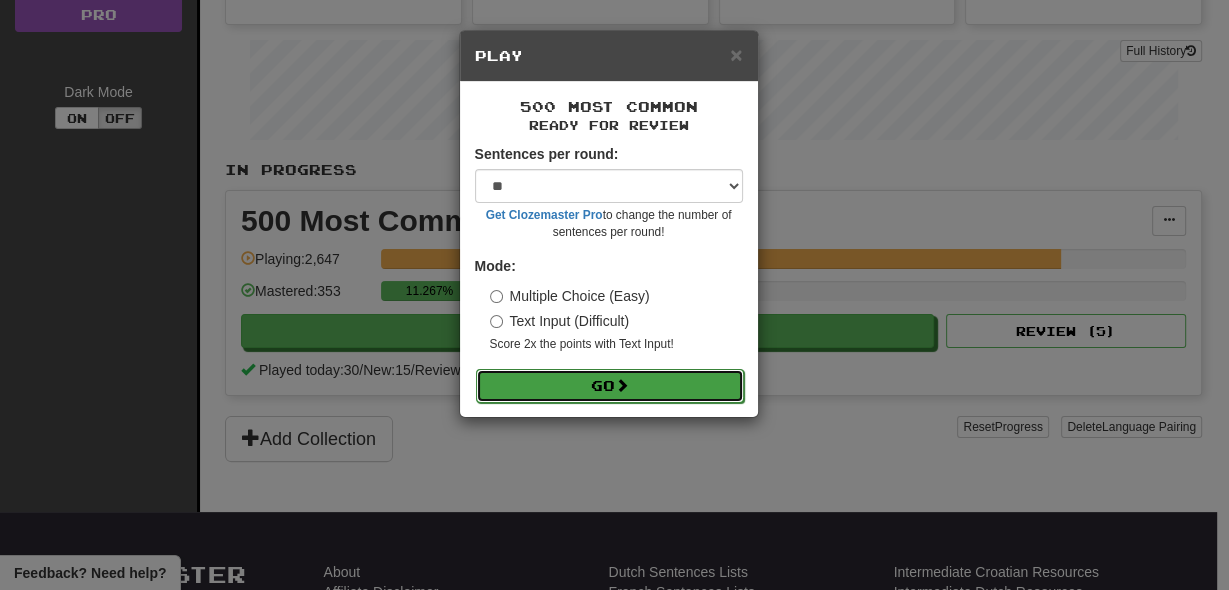 click on "Go" at bounding box center [610, 386] 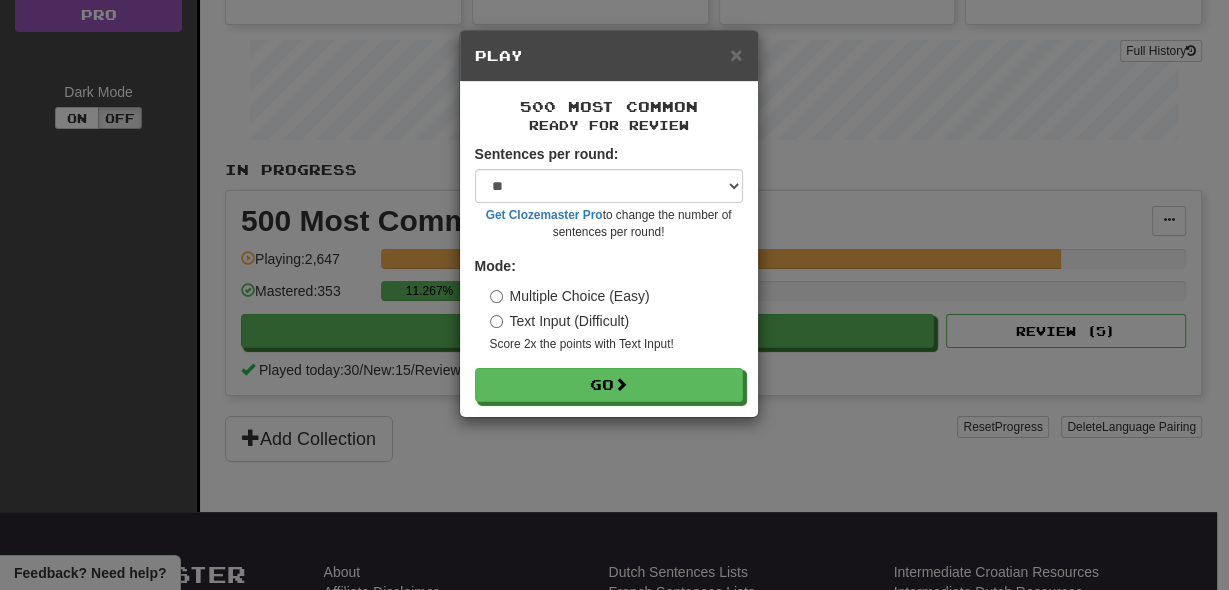 click on "× Play" at bounding box center (609, 56) 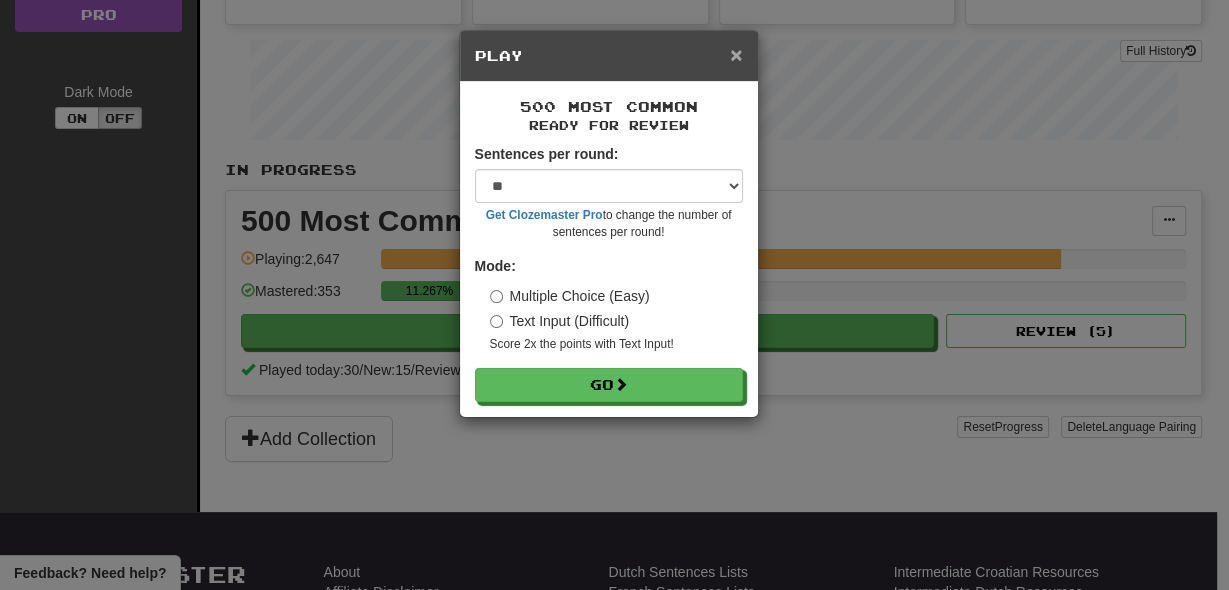 click on "×" at bounding box center [736, 54] 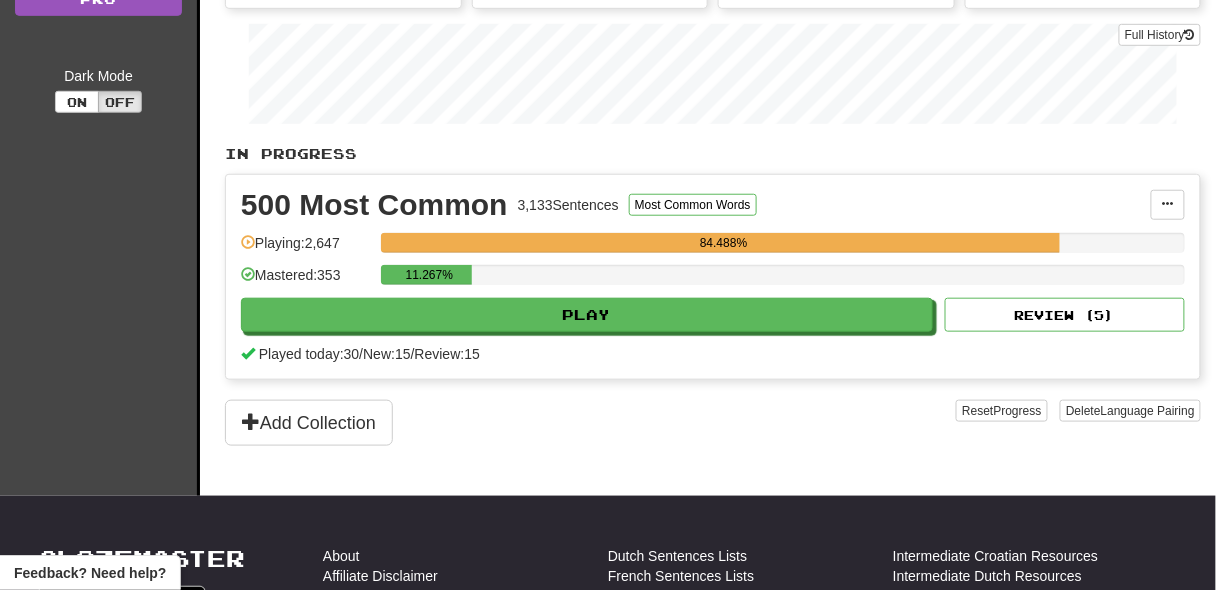 scroll, scrollTop: 323, scrollLeft: 0, axis: vertical 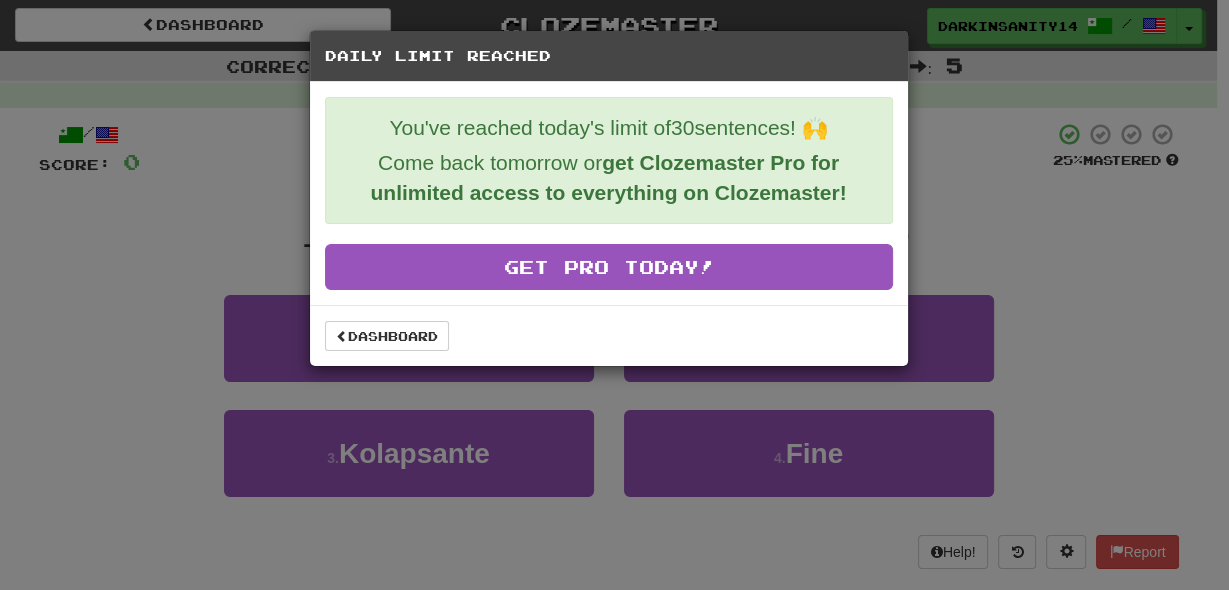 click on "Daily Limit Reached You've reached today's limit of  30  sentences! 🙌  Come back tomorrow or  get Clozemaster Pro for unlimited access to everything on Clozemaster! Get Pro Today! Dashboard" at bounding box center (614, 295) 